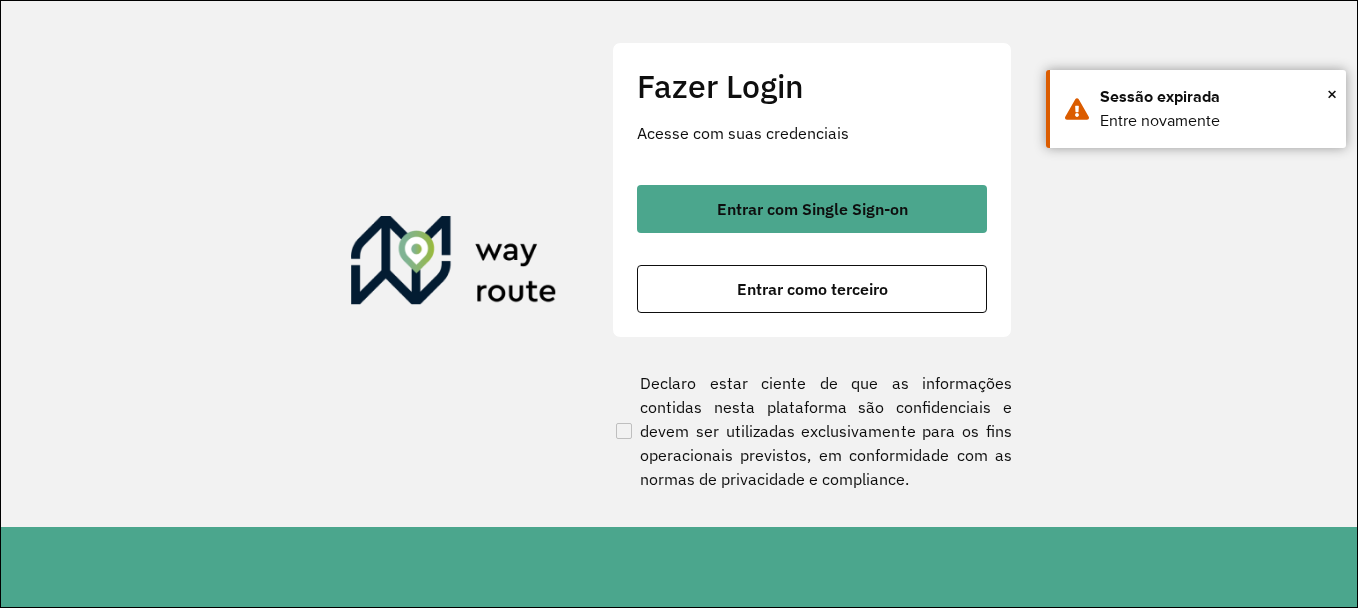 scroll, scrollTop: 0, scrollLeft: 0, axis: both 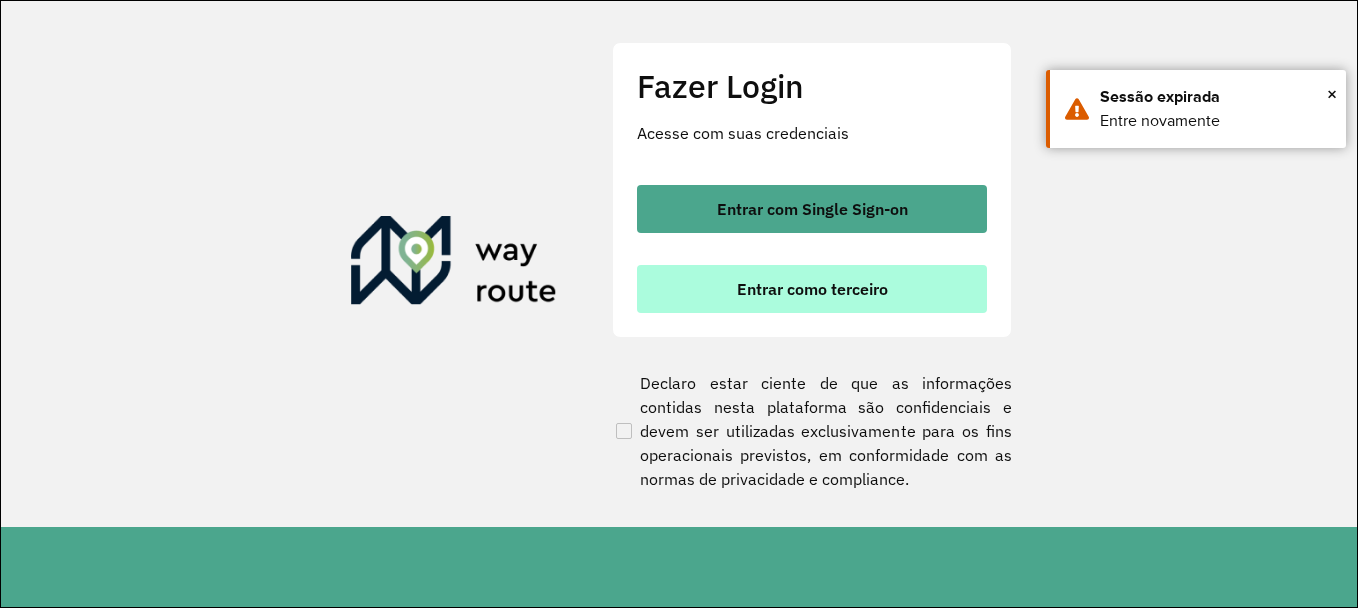 click on "Entrar como terceiro" at bounding box center (812, 289) 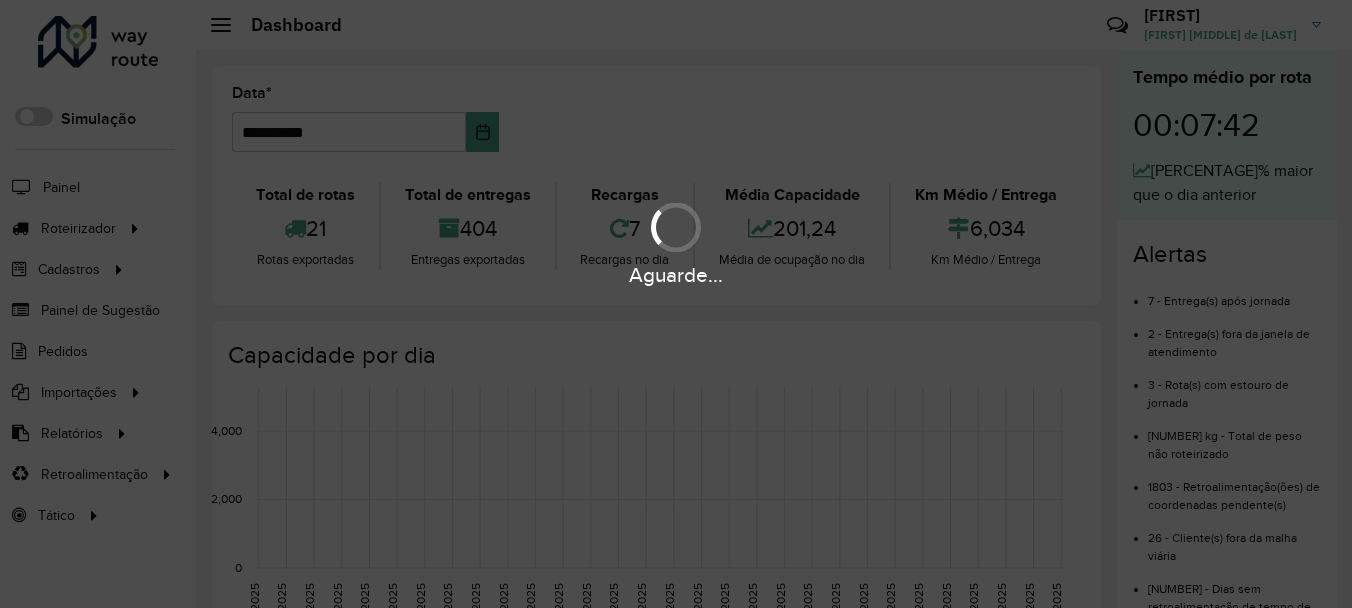 scroll, scrollTop: 0, scrollLeft: 0, axis: both 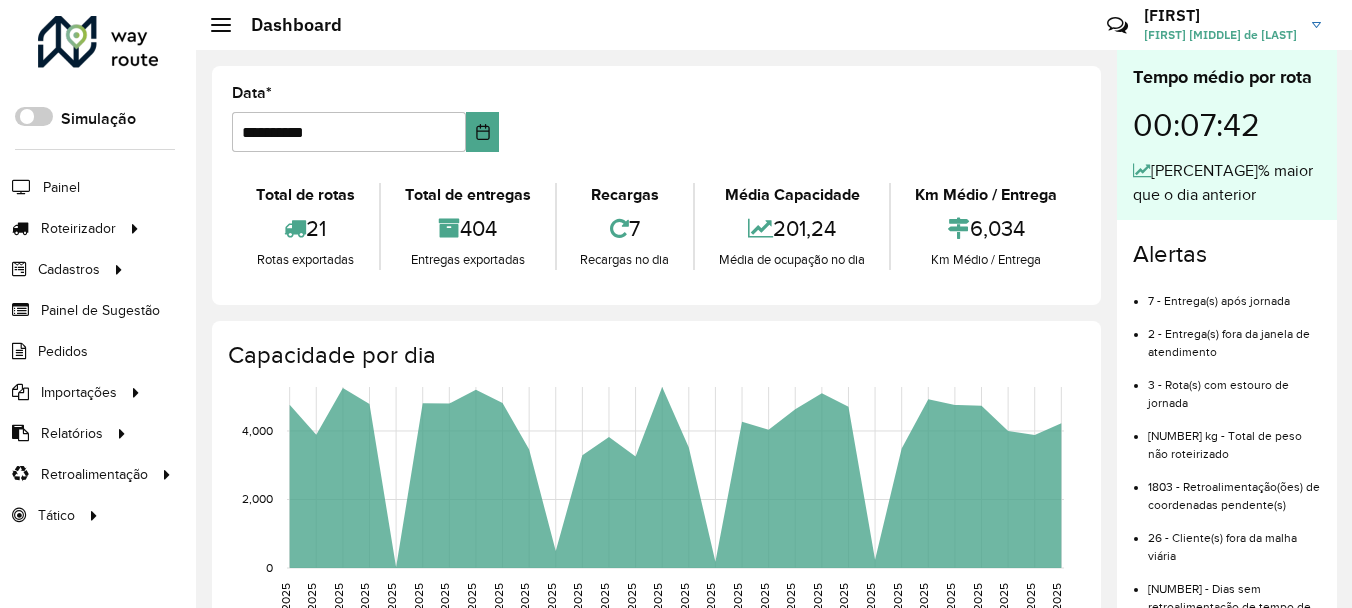 click on "**********" 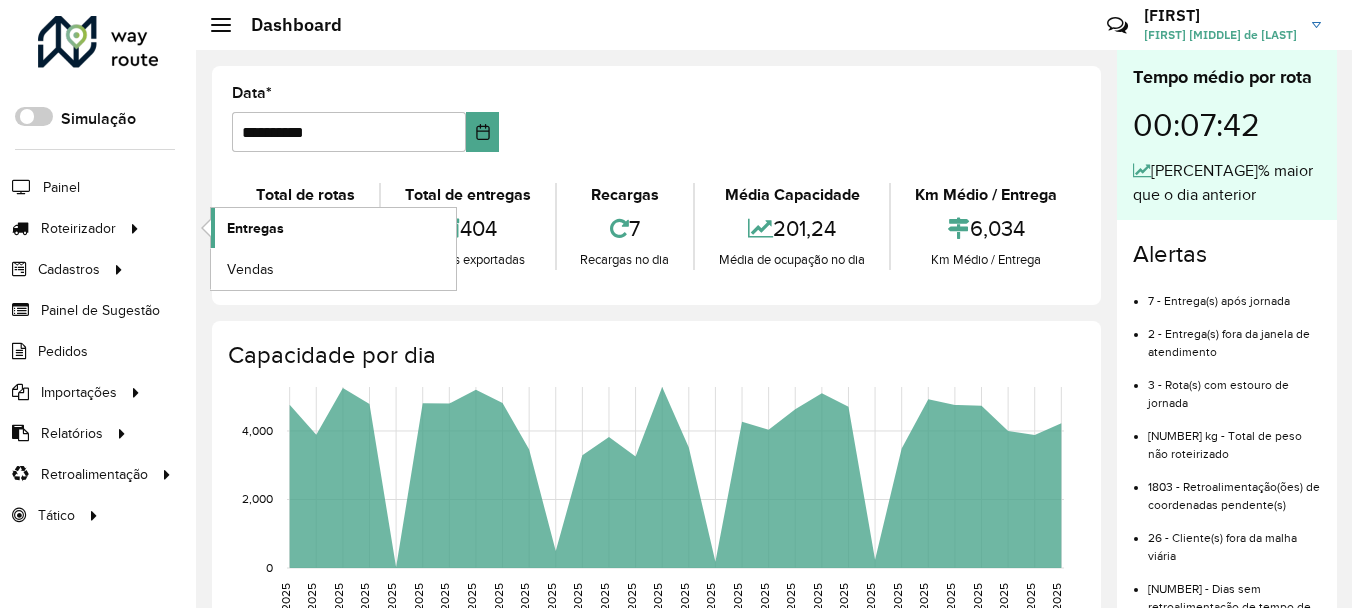 click on "Entregas" 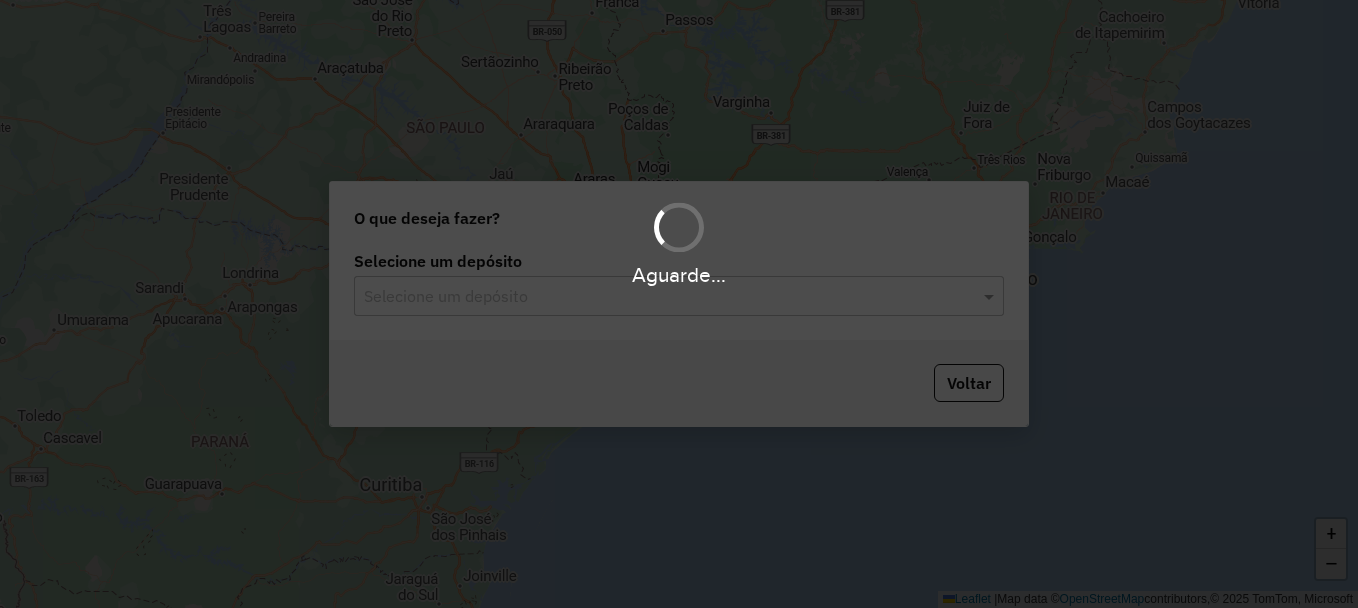 scroll, scrollTop: 0, scrollLeft: 0, axis: both 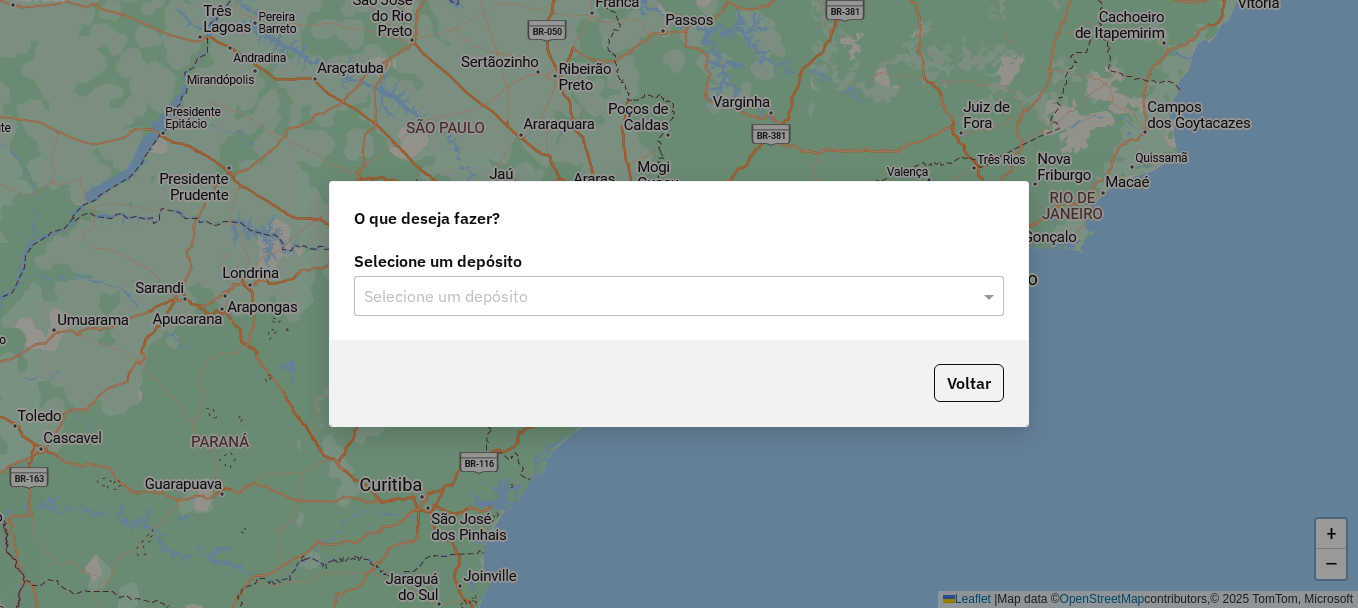 click 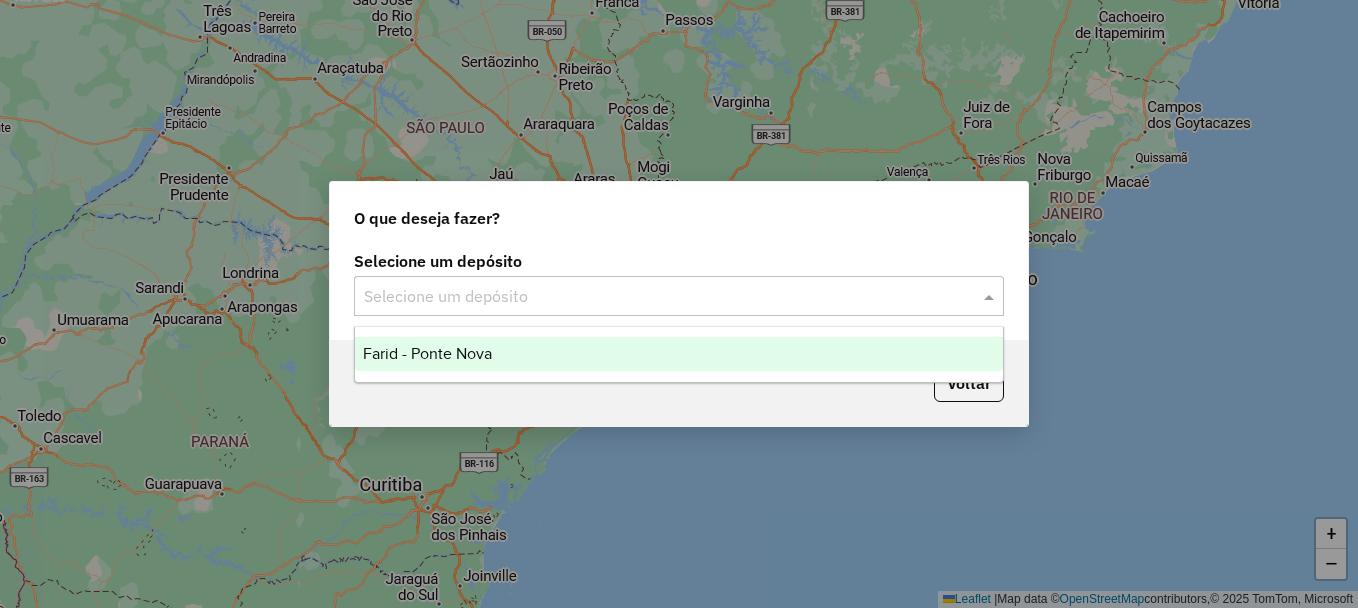 click on "Farid - Ponte Nova" at bounding box center (679, 354) 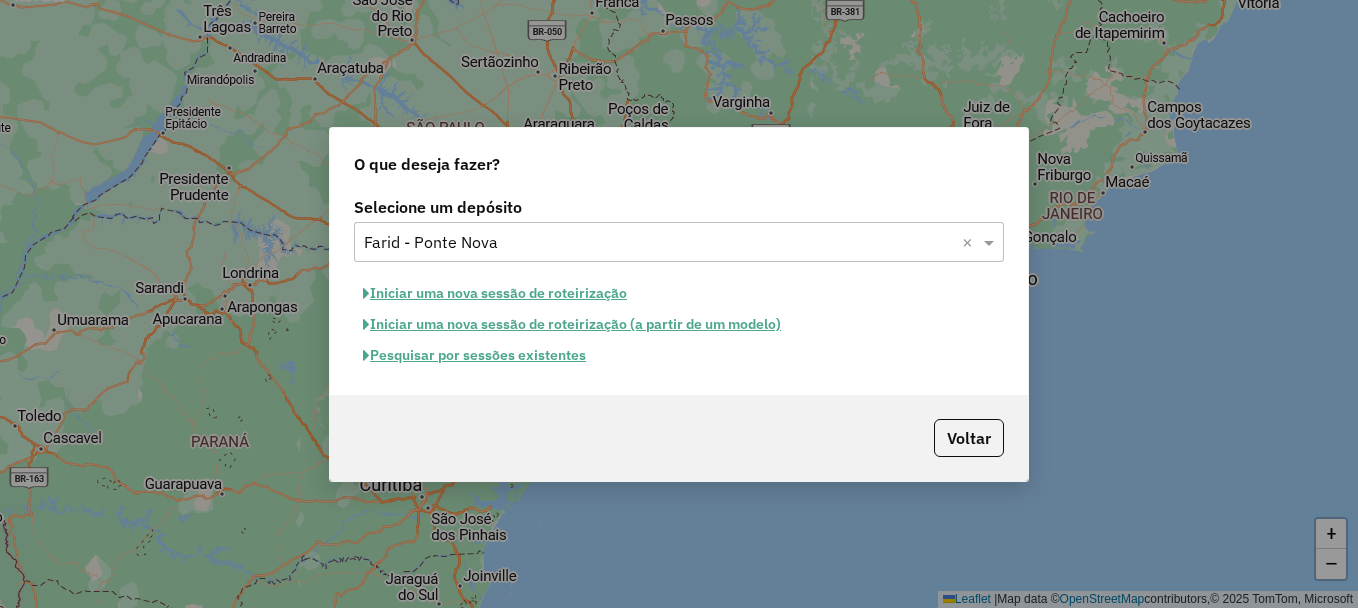 click on "Pesquisar por sessões existentes" 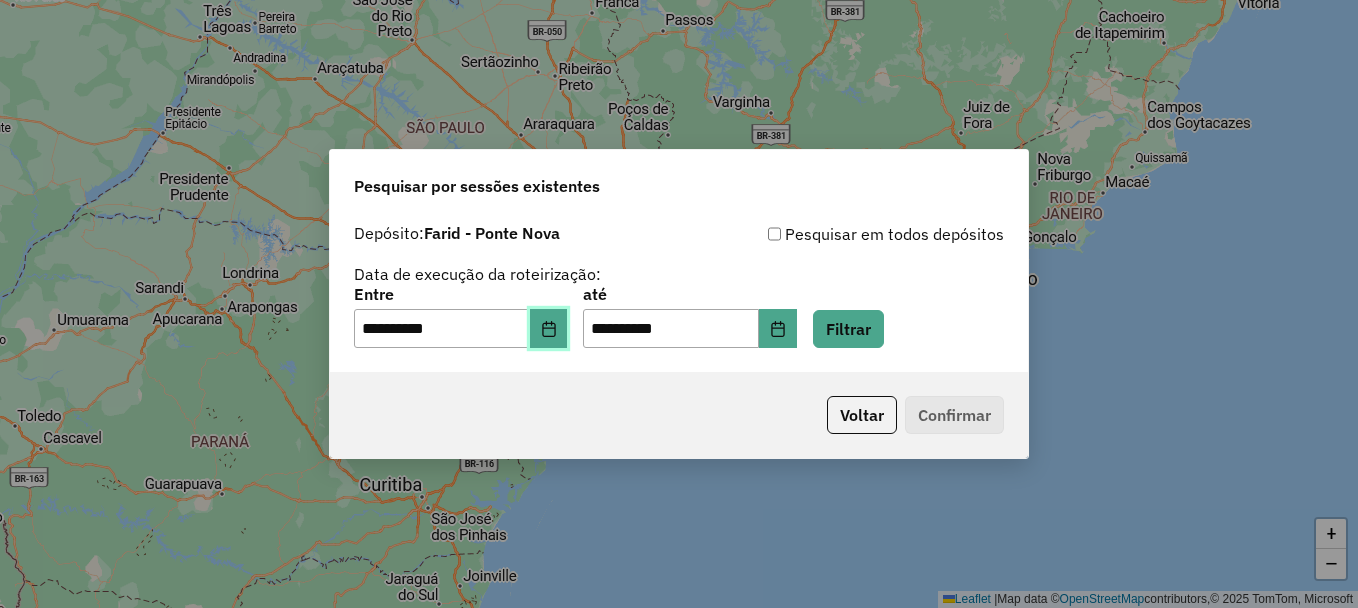 click at bounding box center [549, 329] 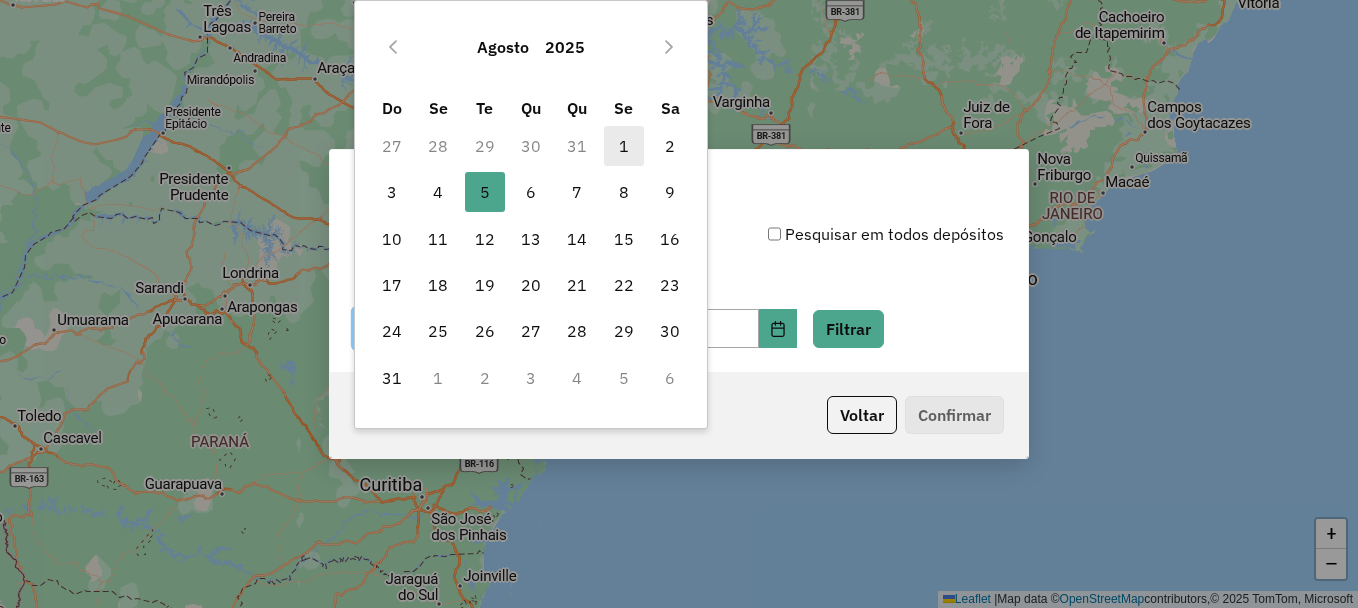 click on "1" at bounding box center (624, 146) 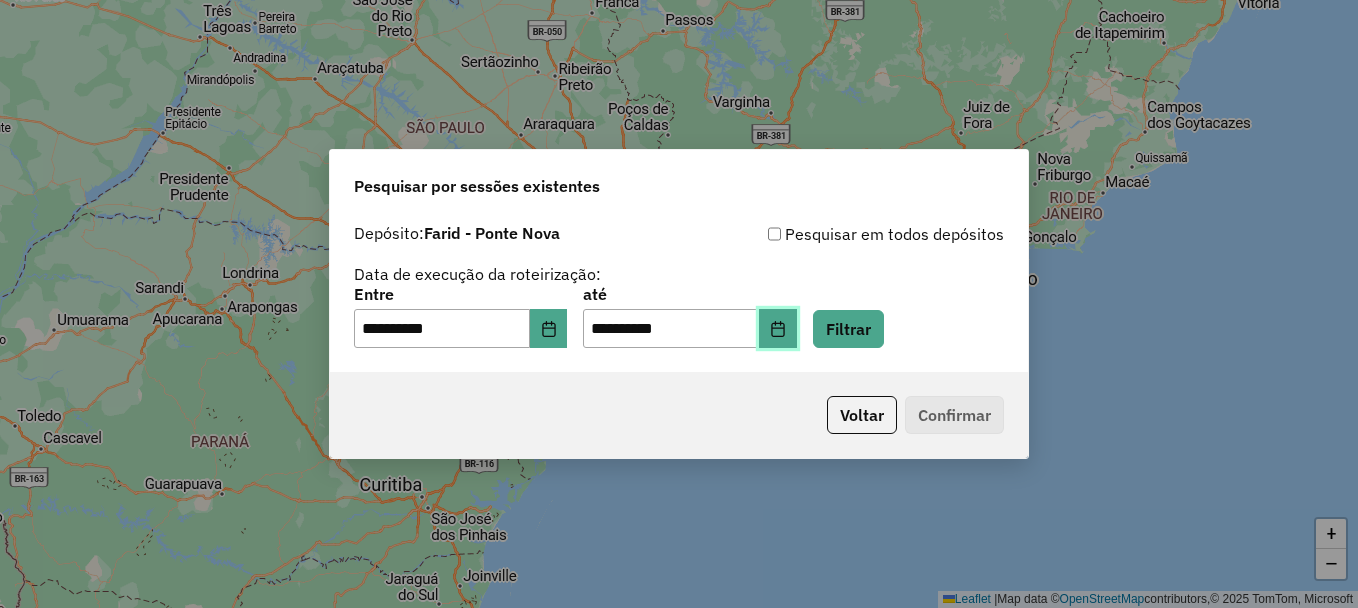 click 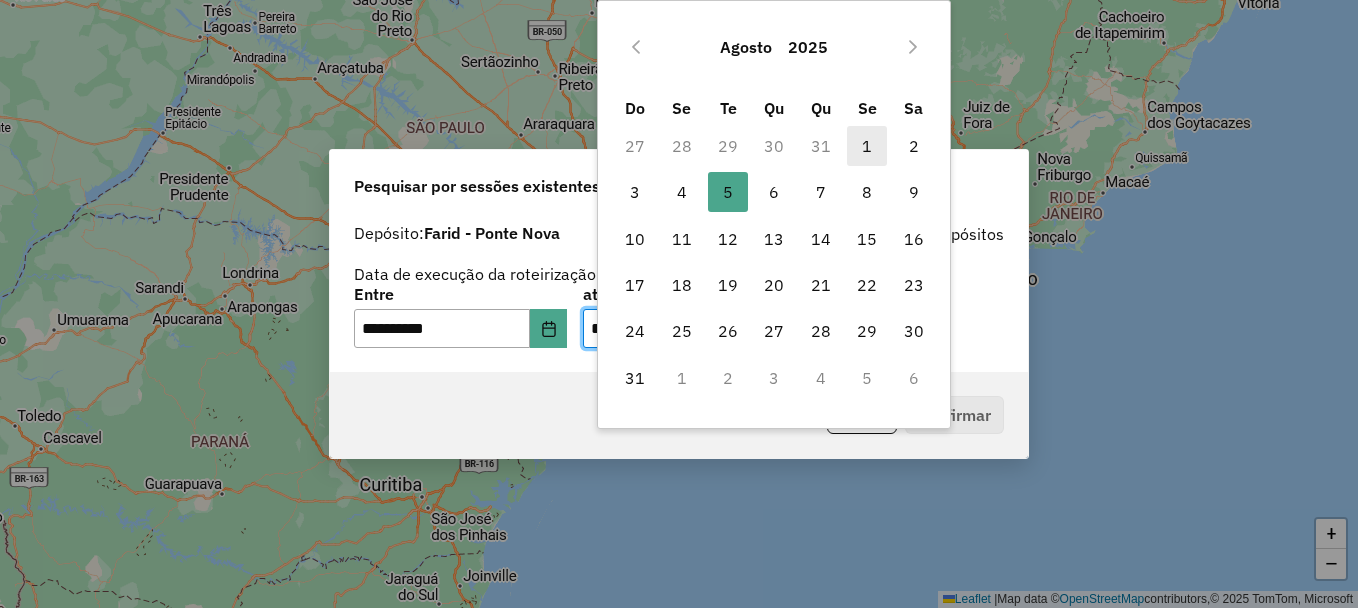 click on "1" at bounding box center [867, 146] 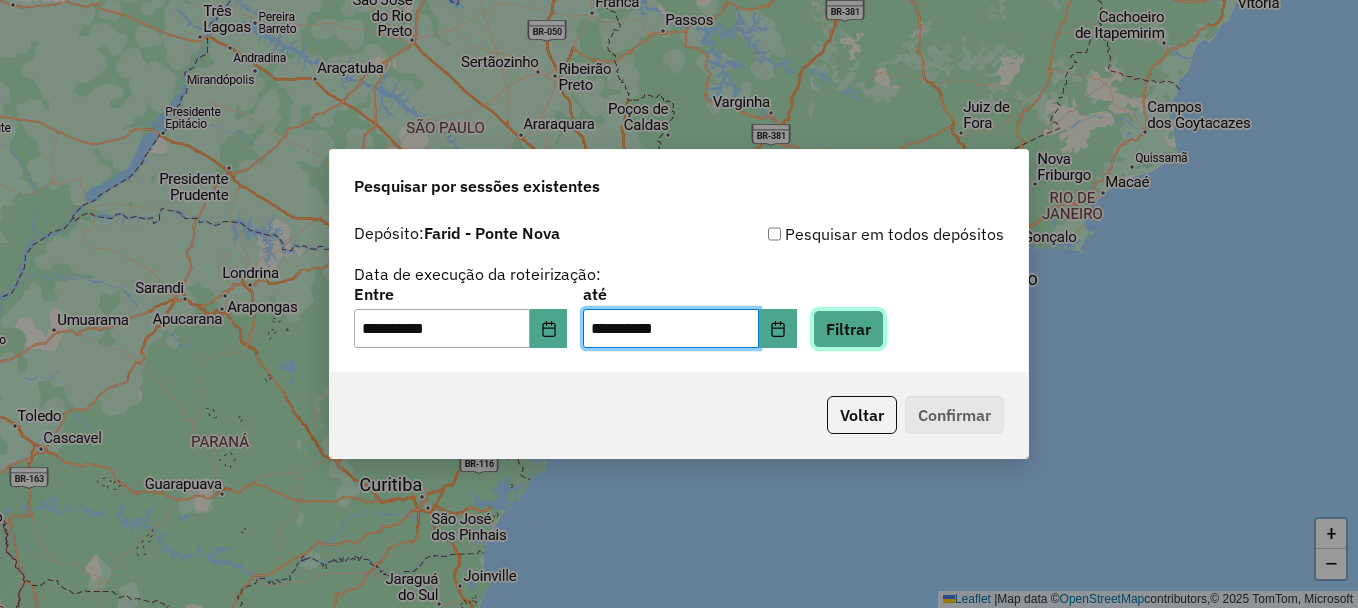 click on "Filtrar" 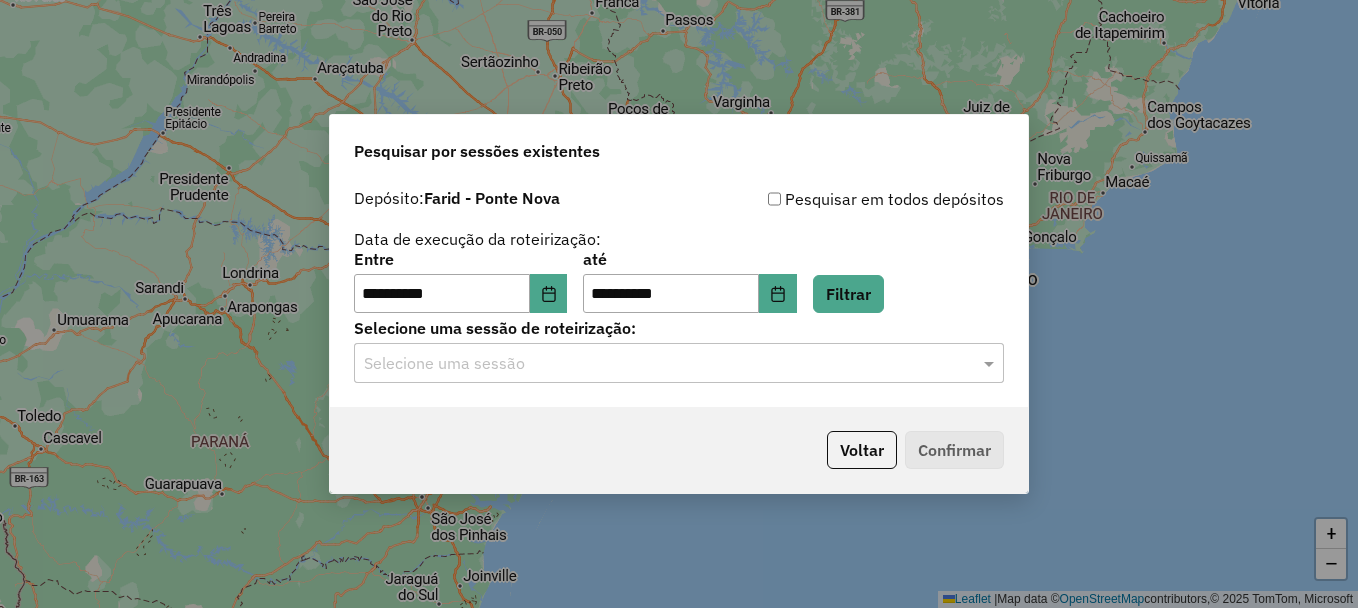 click 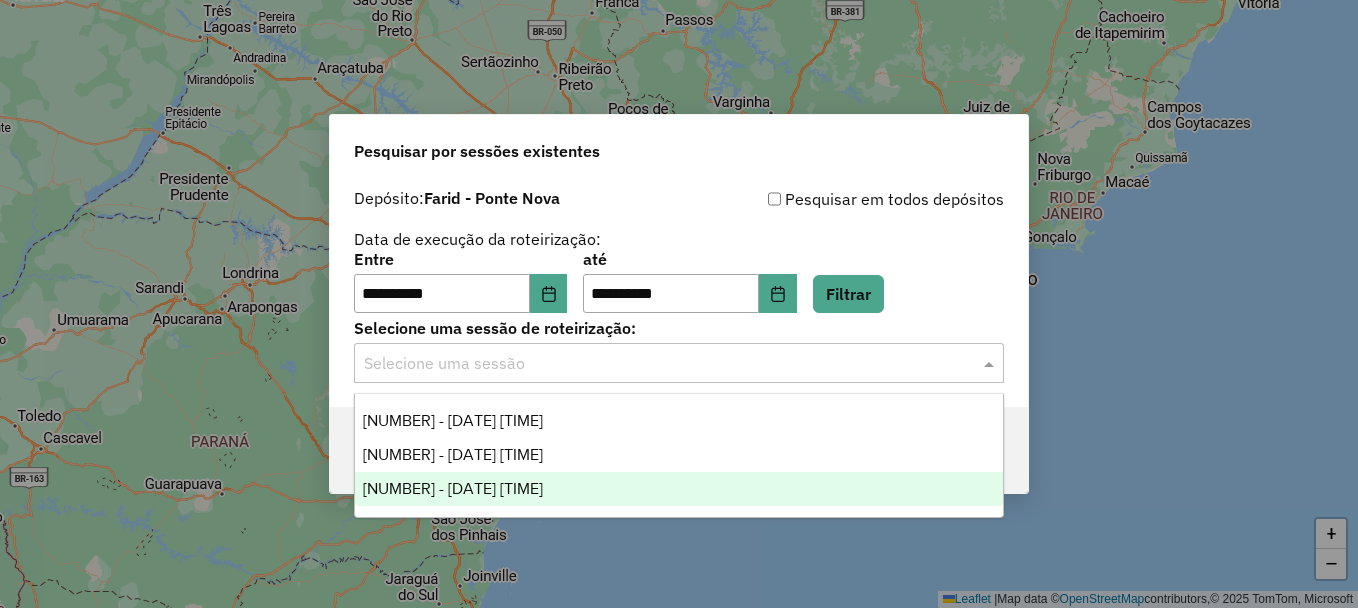 click on "973652 - 01/08/2025 22:11" at bounding box center (679, 489) 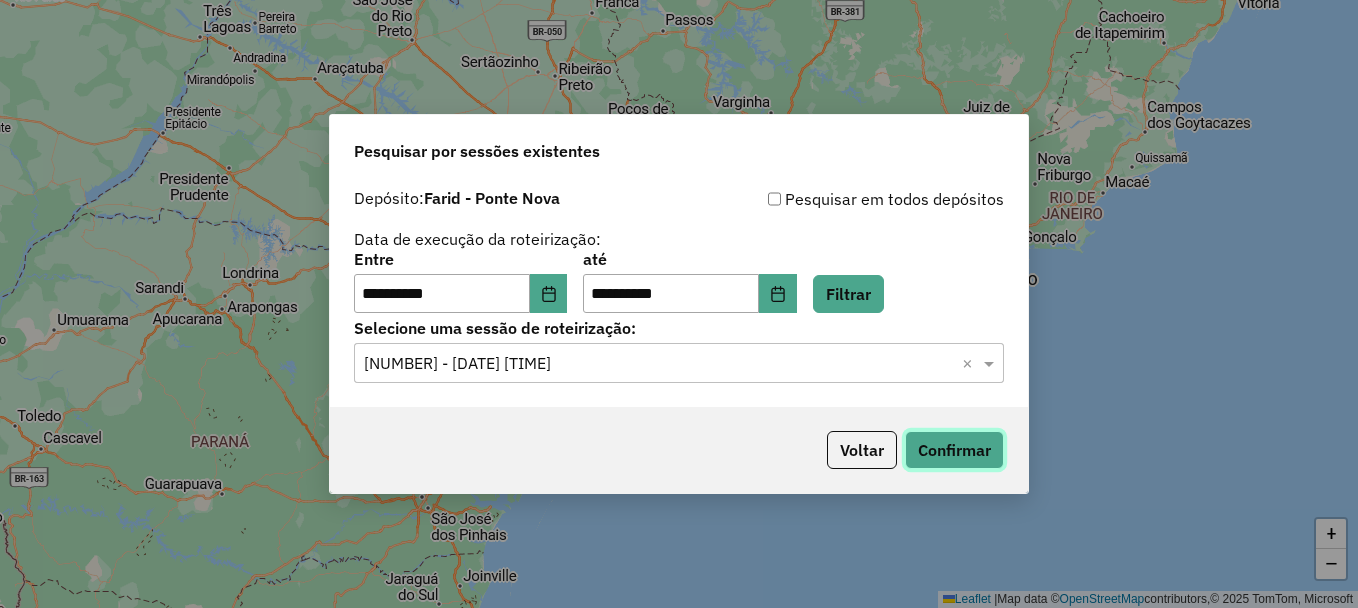 click on "Confirmar" 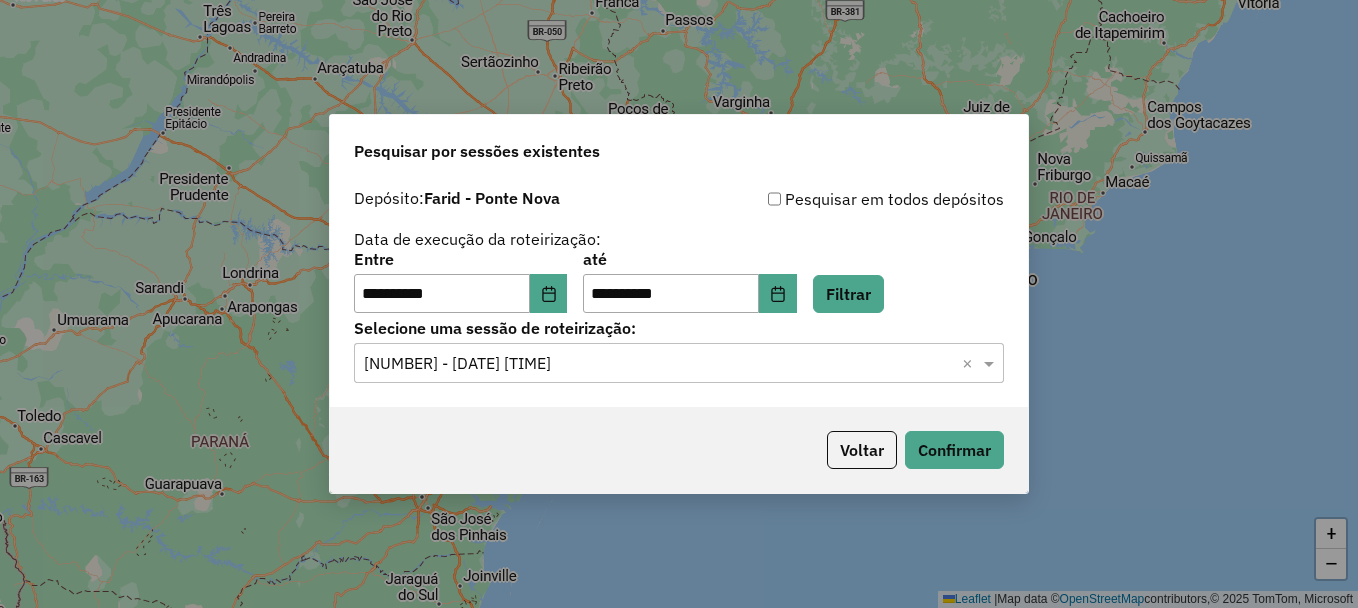 click on "**********" 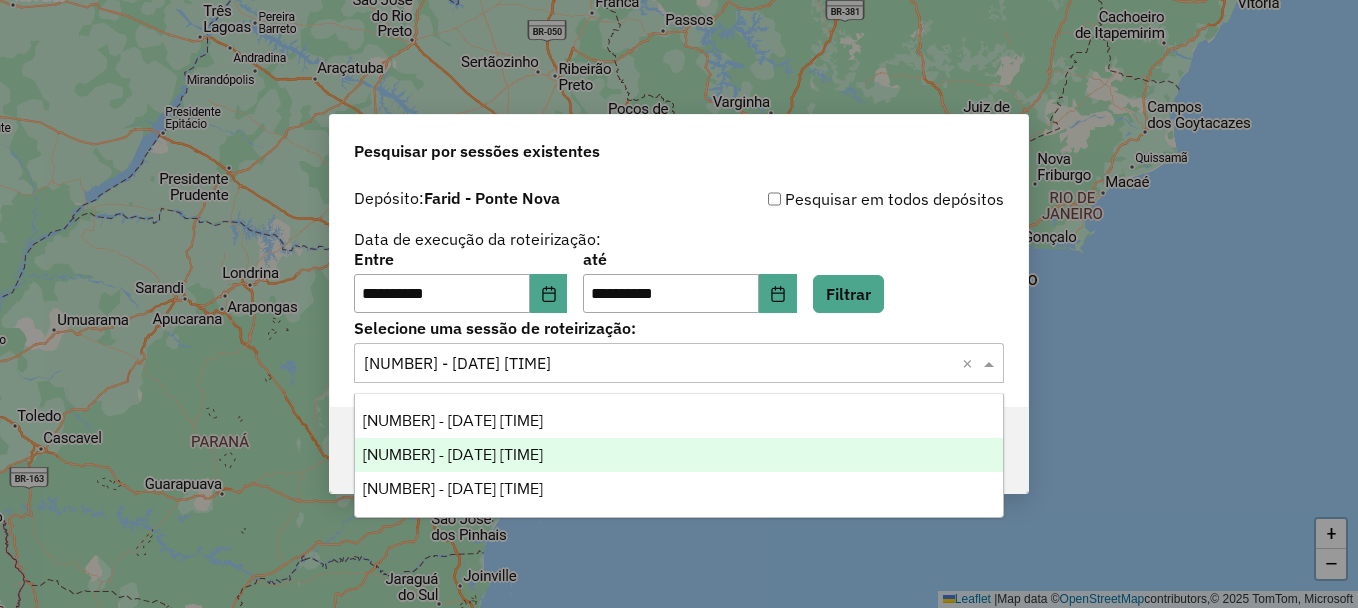 click on "973604 - 01/08/2025 19:35" at bounding box center [453, 454] 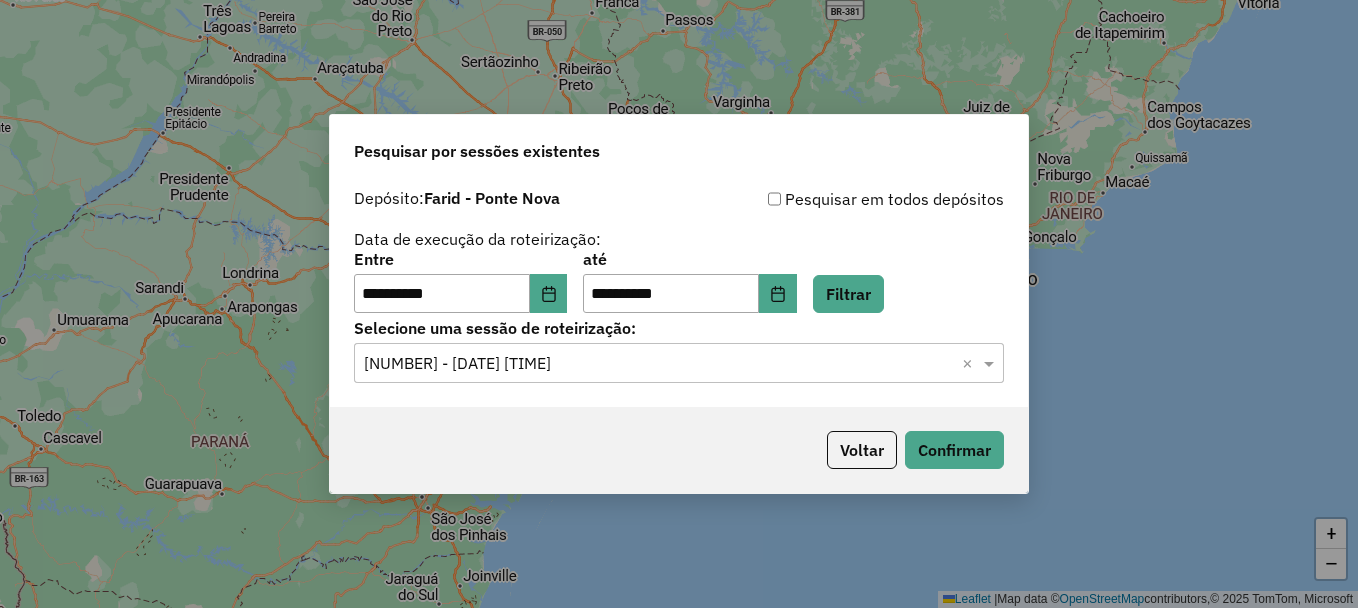 click on "Voltar   Confirmar" 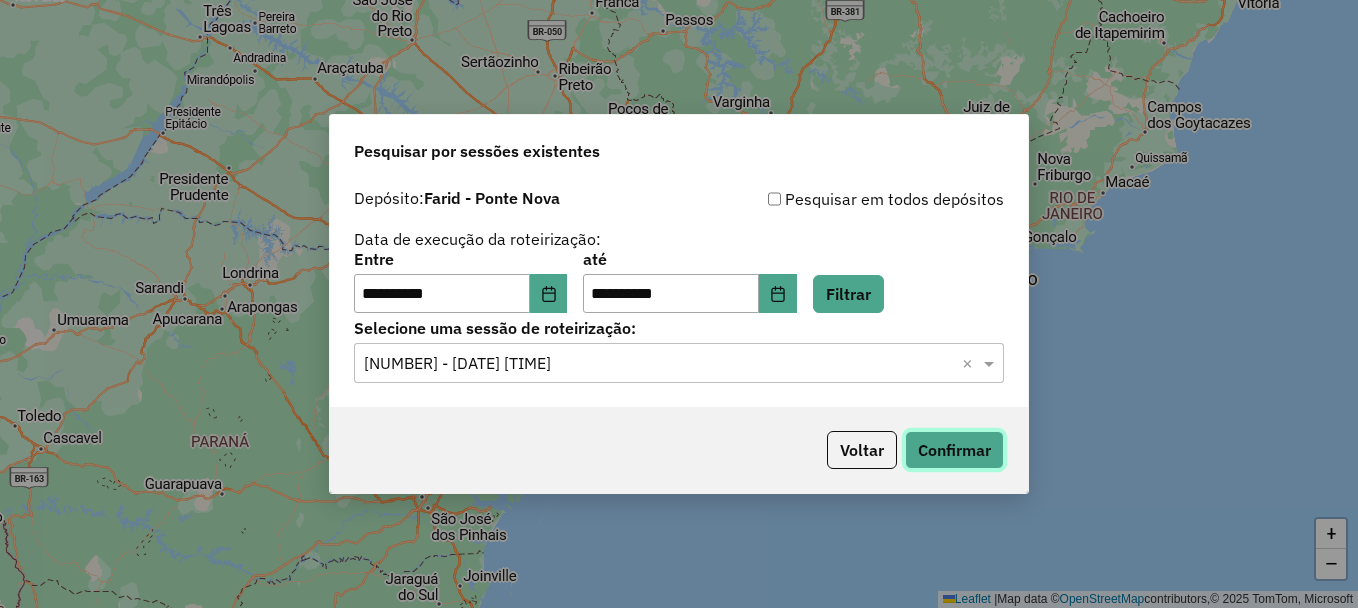 click on "Confirmar" 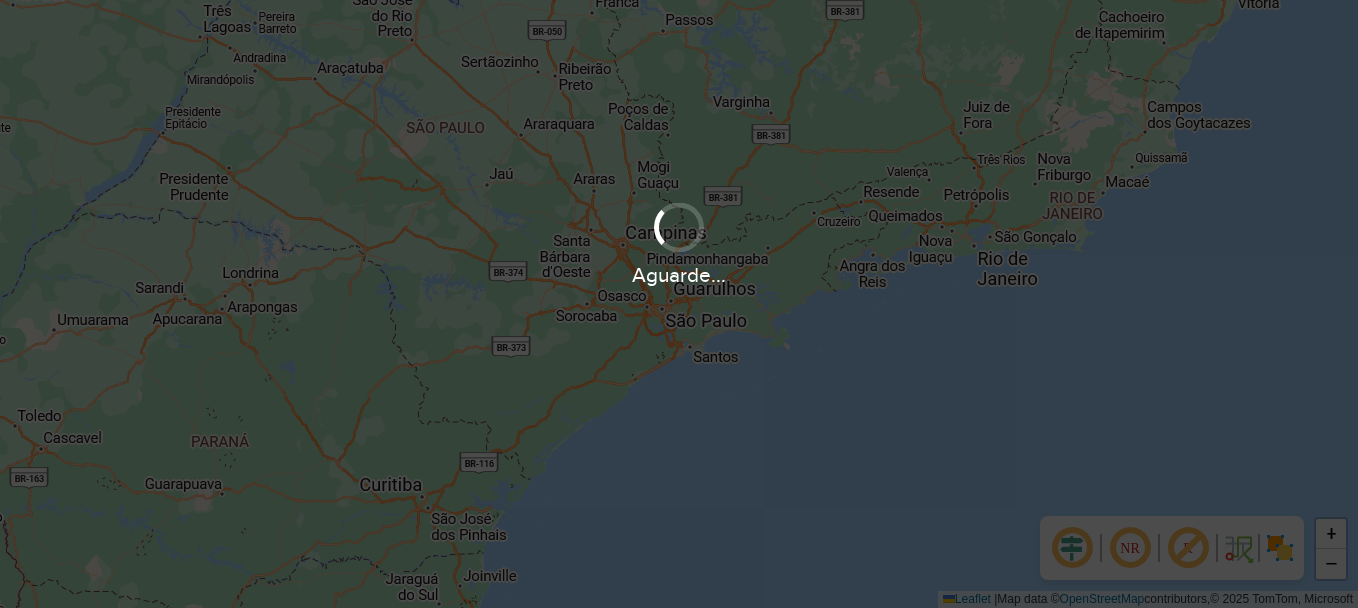 scroll, scrollTop: 0, scrollLeft: 0, axis: both 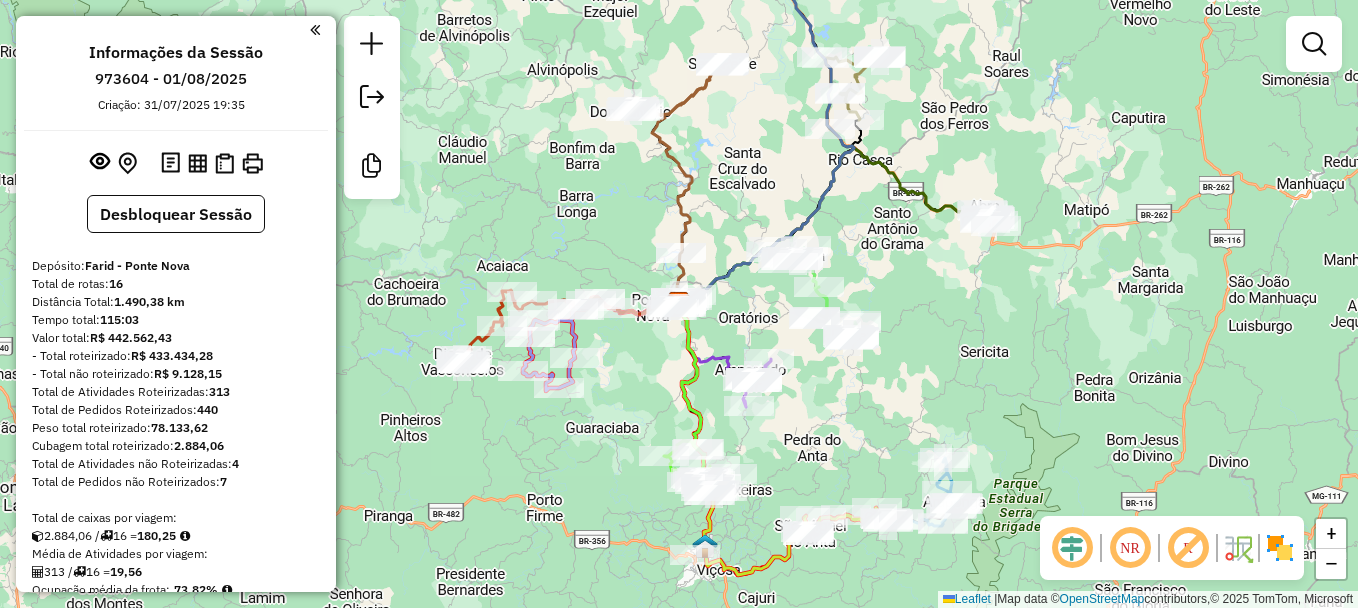 click 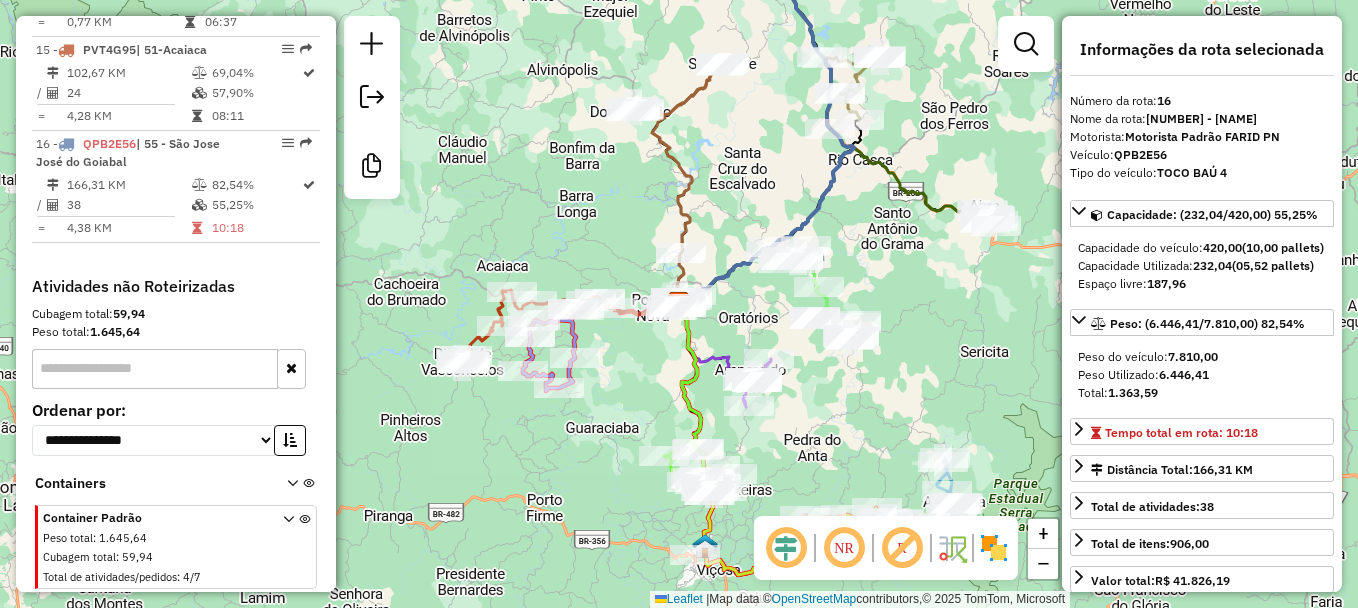 scroll, scrollTop: 2263, scrollLeft: 0, axis: vertical 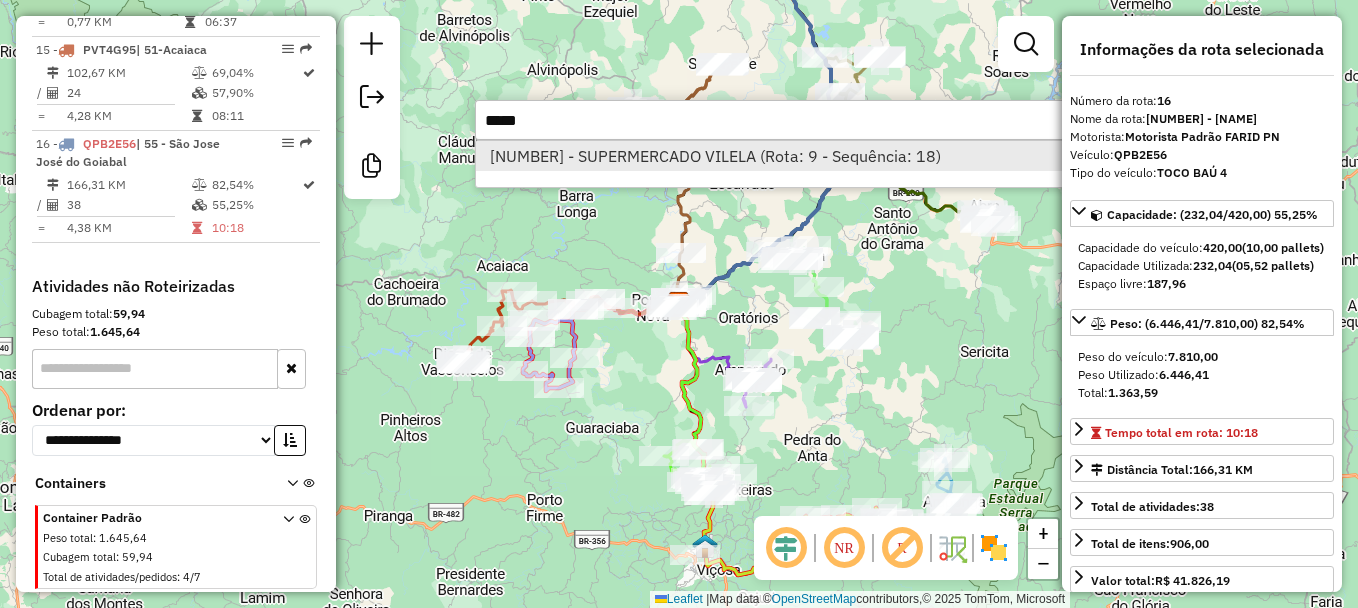 type on "*****" 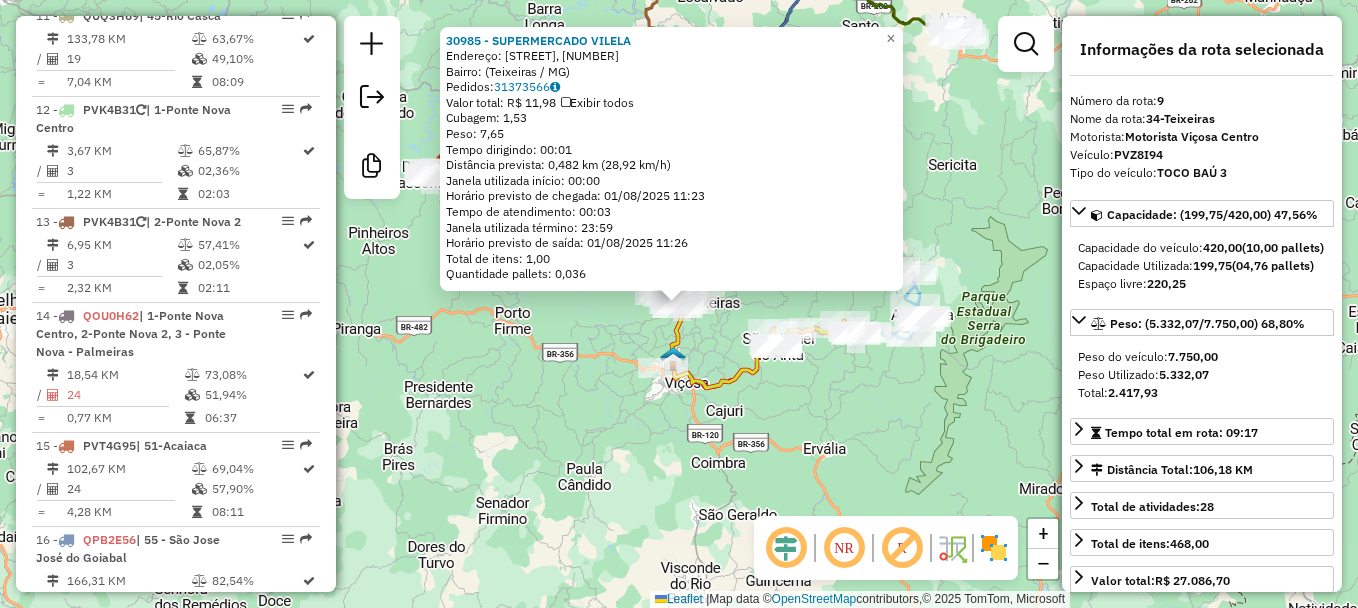 scroll, scrollTop: 1648, scrollLeft: 0, axis: vertical 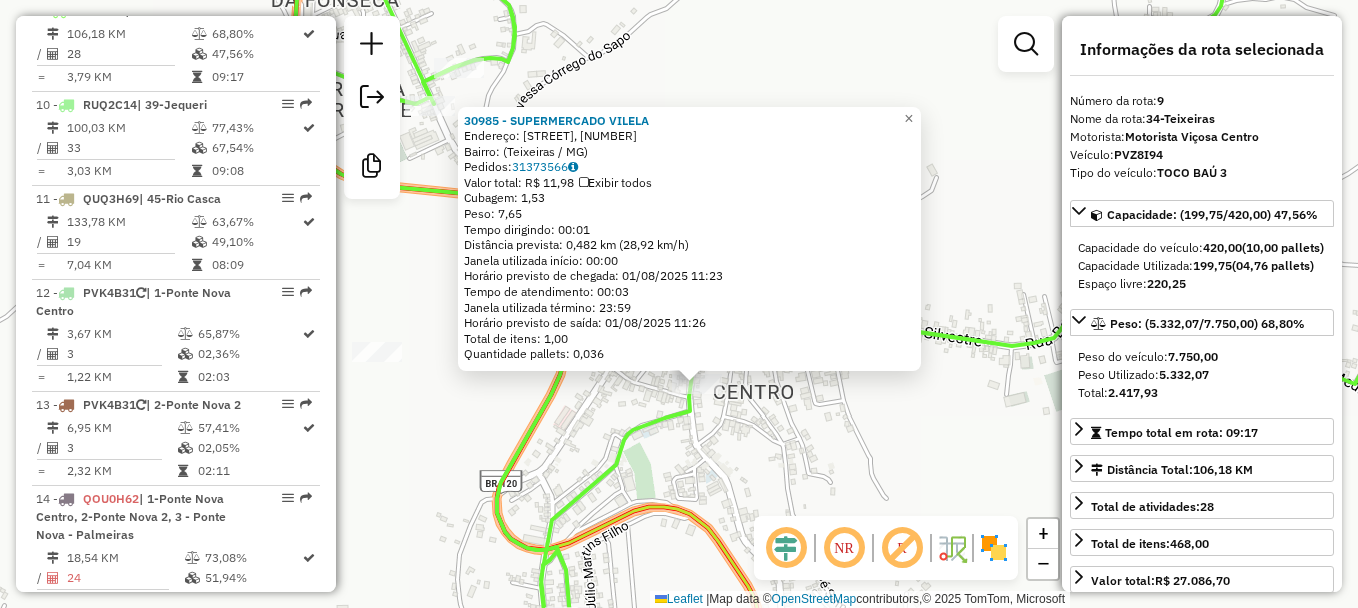 drag, startPoint x: 684, startPoint y: 416, endPoint x: 781, endPoint y: 431, distance: 98.15294 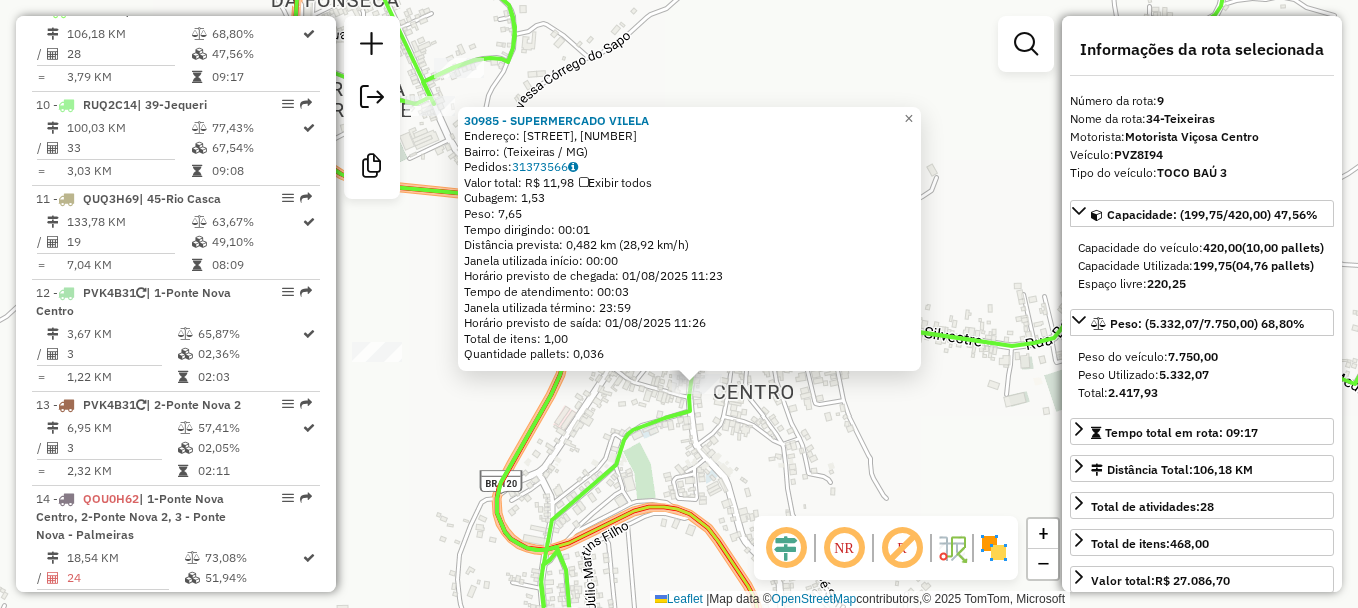 click on "[NUMBER] - [NAME]  Endereço: [STREET], [NUMBER]   Bairro:  ([CITY] / [STATE])   Pedidos:  [ORDERNUM]   Valor total: [CURRENCY] [PRICE]   Exibir todos   Cubagem: [CUBAGE]  Peso: [WEIGHT]  Tempo dirigindo: [TIME]   Distância prevista: [DISTANCE] ([SPEED])   Janela utilizada início: [TIME]   Horário previsto de chegada: [DATE] [TIME]   Tempo de atendimento: [TIME]   Janela utilizada término: [TIME]   Total de itens: [ITEMS]   Quantidade pallets: [PALLETS]  × Janela de atendimento Grade de atendimento Capacidade Transportadoras Veículos Cliente Pedidos  Rotas Selecione os dias de semana para filtrar as janelas de atendimento  Seg   Ter   Qua   Qui   Sex   Sáb   Dom  Informe o período da janela de atendimento: De: [DATE] Até: [DATE]  Filtrar exatamente a janela do cliente  Considerar janela de atendimento padrão  Selecione os dias de semana para filtrar as grades de atendimento  Seg   Ter   Qua   Qui   Sex   Sáb   Dom   Considerar clientes sem dia de atendimento cadastrado  De: [DATE]   De: [DATE]" 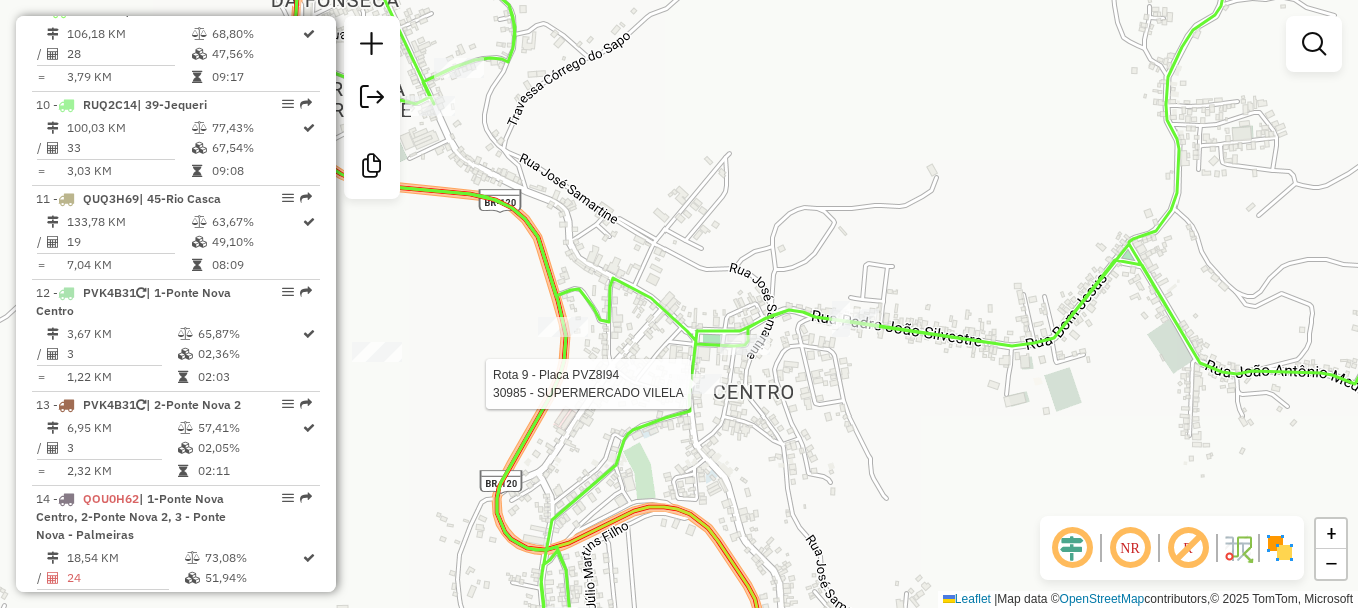 select on "**********" 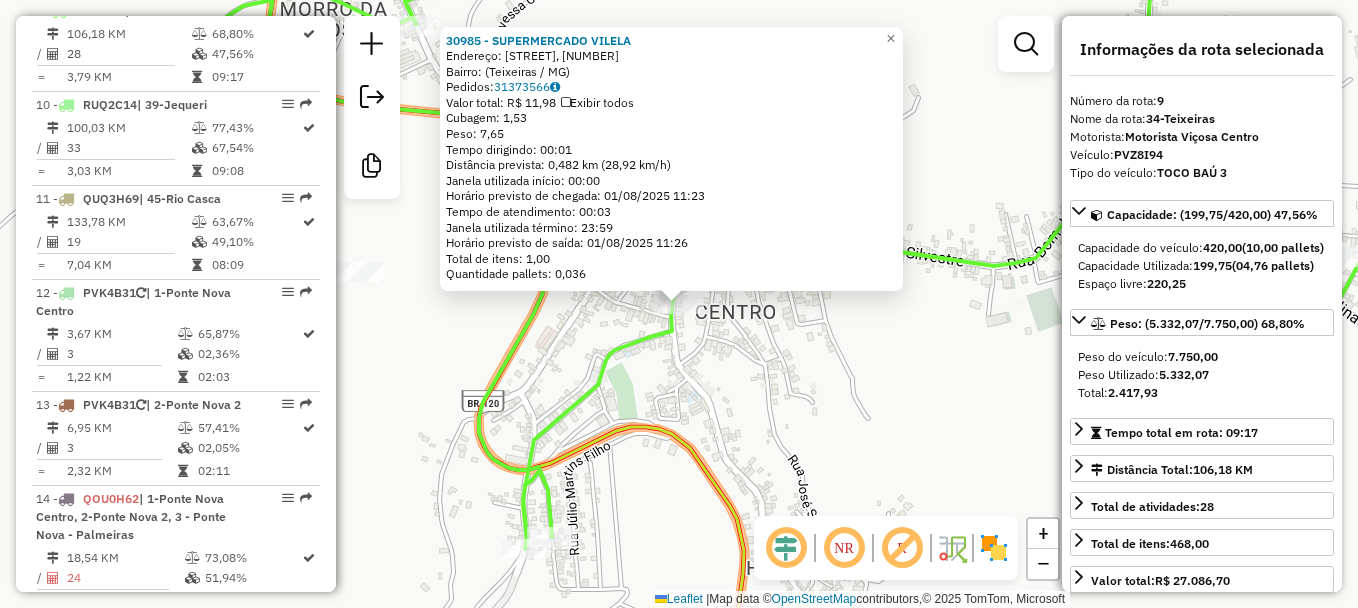 click on "[NUMBER] - [NAME]  Endereço: [STREET], [NUMBER]   Bairro:  ([CITY] / [STATE])   Pedidos:  [ORDERNUM]   Valor total: [CURRENCY] [PRICE]   Exibir todos   Cubagem: [CUBAGE]  Peso: [WEIGHT]  Tempo dirigindo: [TIME]   Distância prevista: [DISTANCE] ([SPEED])   Janela utilizada início: [TIME]   Horário previsto de chegada: [DATE] [TIME]   Tempo de atendimento: [TIME]   Janela utilizada término: [TIME]   Total de itens: [ITEMS]   Quantidade pallets: [PALLETS]  × Janela de atendimento Grade de atendimento Capacidade Transportadoras Veículos Cliente Pedidos  Rotas Selecione os dias de semana para filtrar as janelas de atendimento  Seg   Ter   Qua   Qui   Sex   Sáb   Dom  Informe o período da janela de atendimento: De: [DATE] Até: [DATE]  Filtrar exatamente a janela do cliente  Considerar janela de atendimento padrão  Selecione os dias de semana para filtrar as grades de atendimento  Seg   Ter   Qua   Qui   Sex   Sáb   Dom   Considerar clientes sem dia de atendimento cadastrado  De: [DATE]   De: [DATE]" 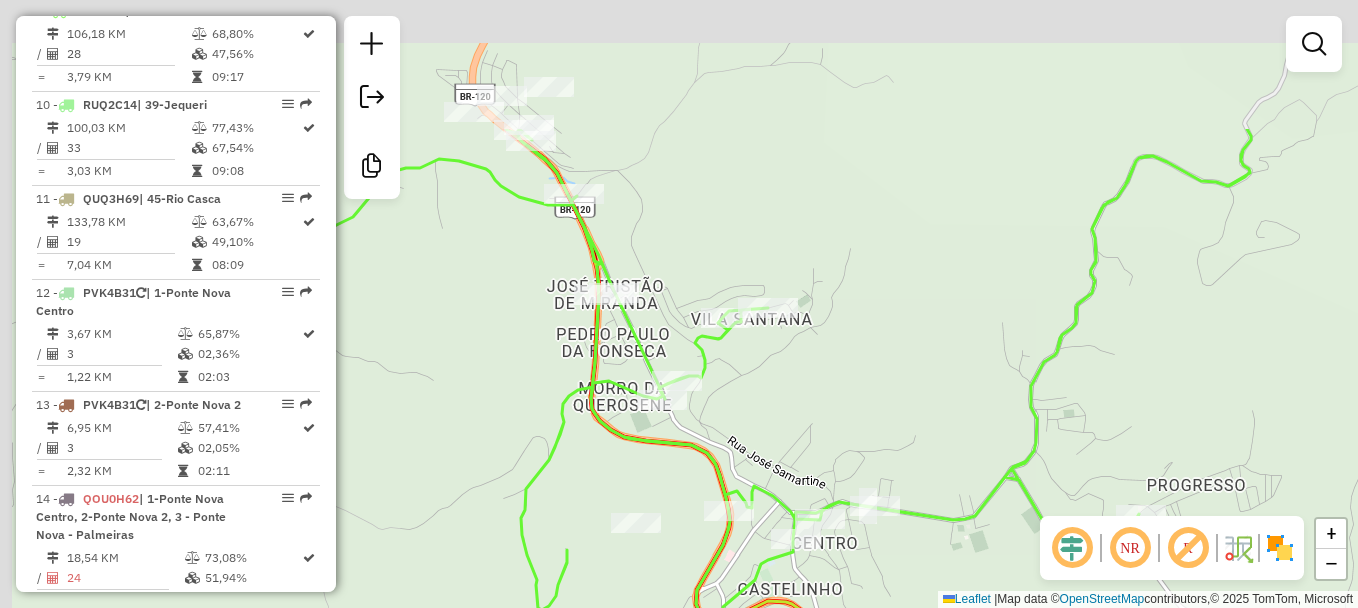 drag, startPoint x: 909, startPoint y: 157, endPoint x: 990, endPoint y: 361, distance: 219.4926 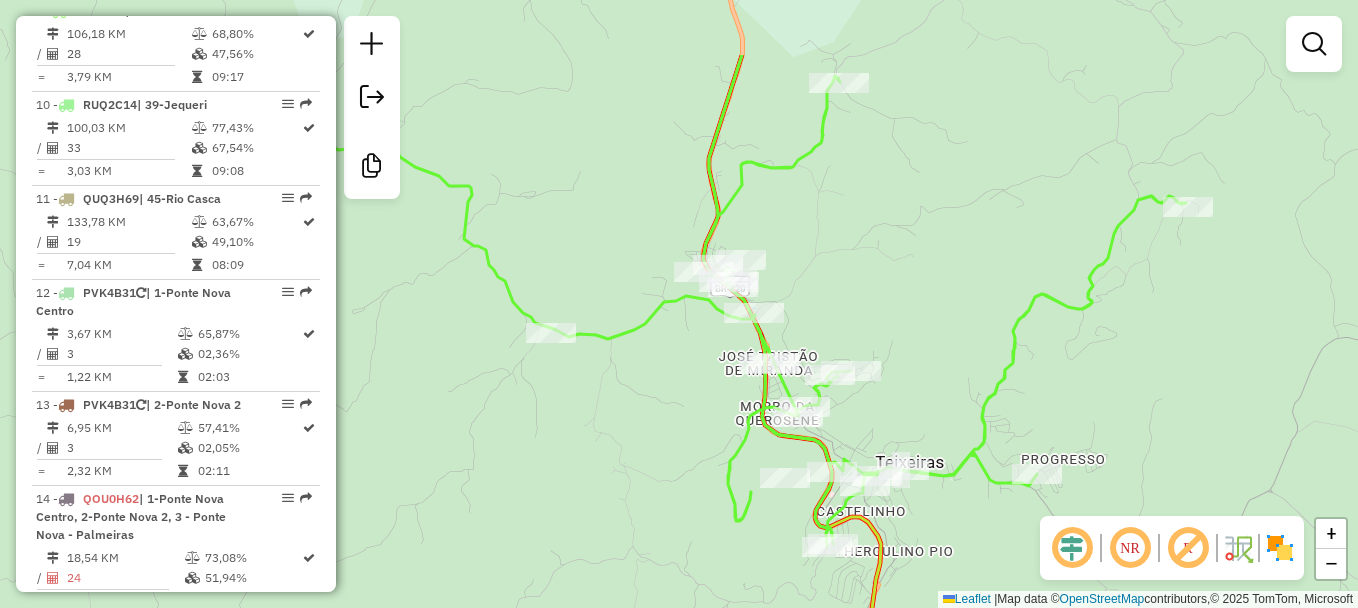 drag, startPoint x: 938, startPoint y: 187, endPoint x: 935, endPoint y: 309, distance: 122.03688 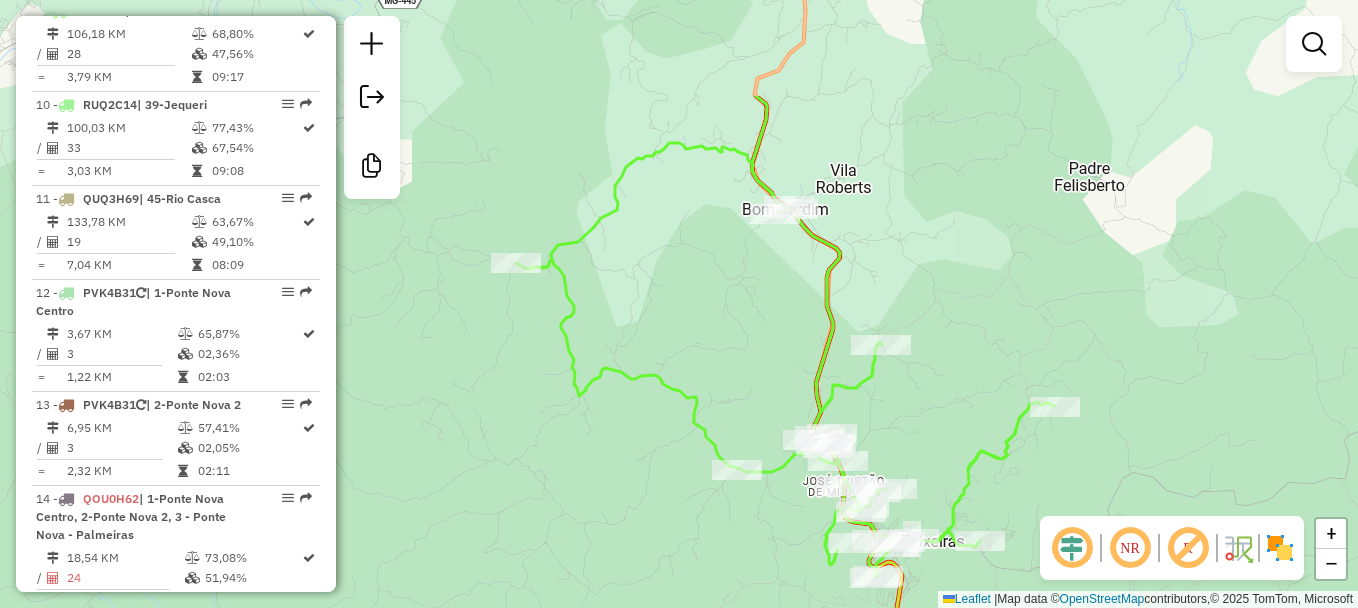 drag, startPoint x: 973, startPoint y: 254, endPoint x: 965, endPoint y: 411, distance: 157.20369 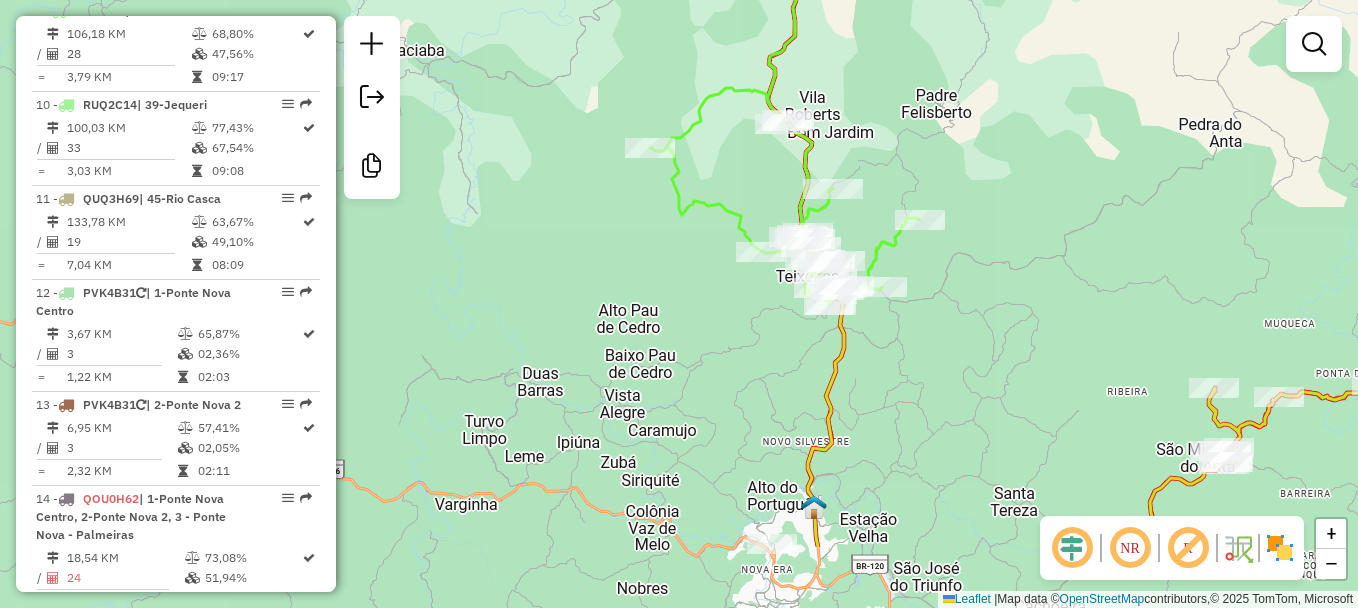 drag, startPoint x: 1038, startPoint y: 204, endPoint x: 936, endPoint y: 82, distance: 159.02202 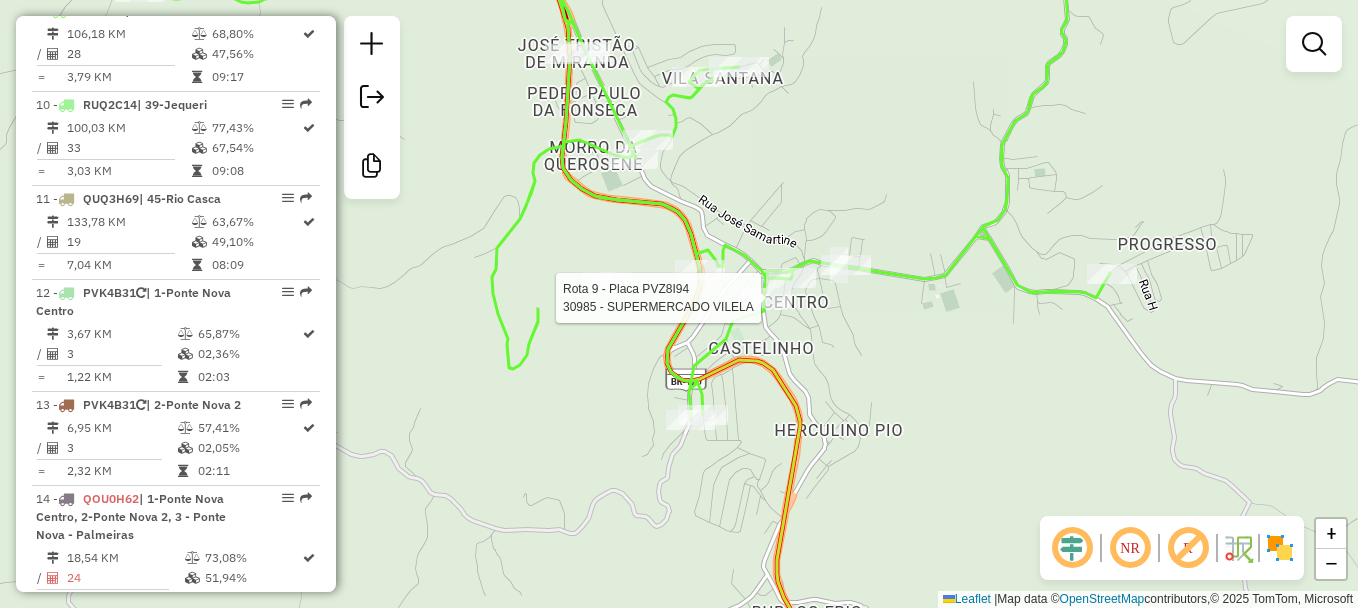 select on "**********" 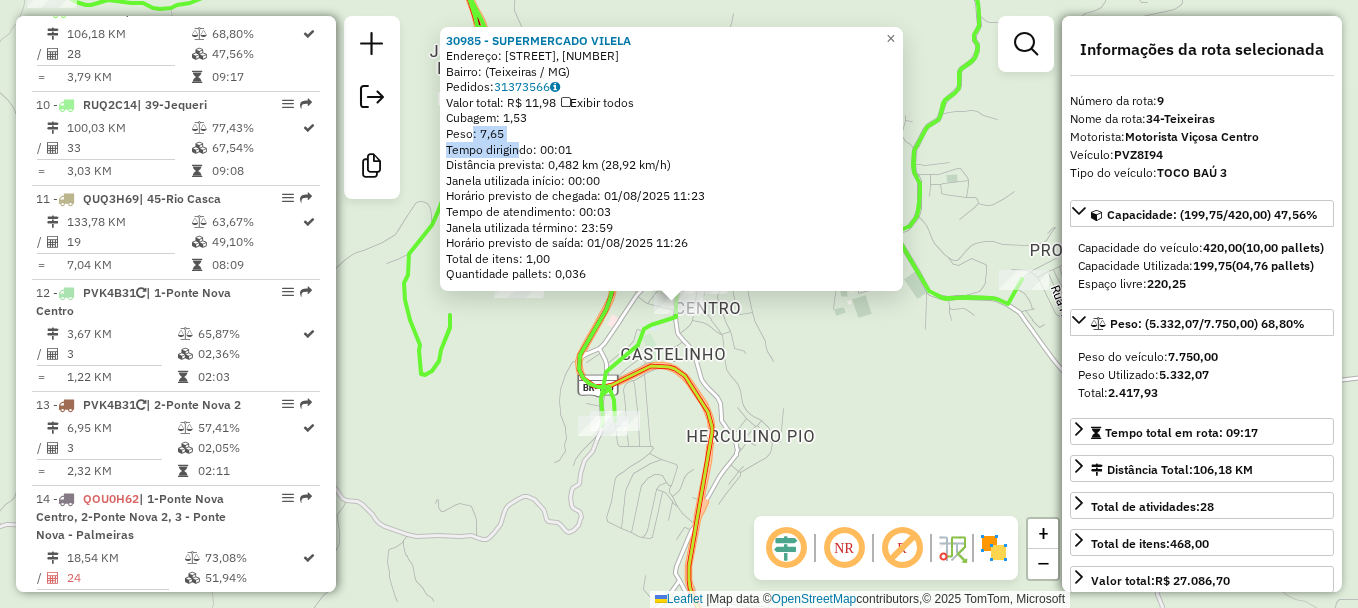 drag, startPoint x: 520, startPoint y: 145, endPoint x: 479, endPoint y: 133, distance: 42.72002 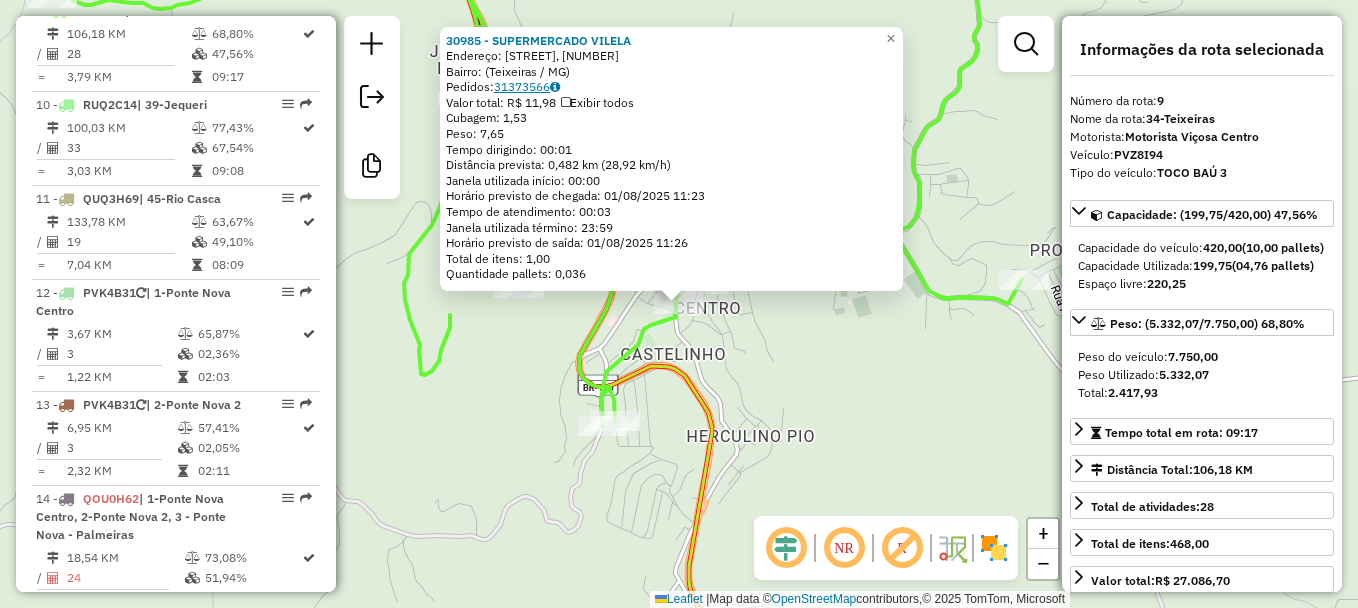 click on "31373566" 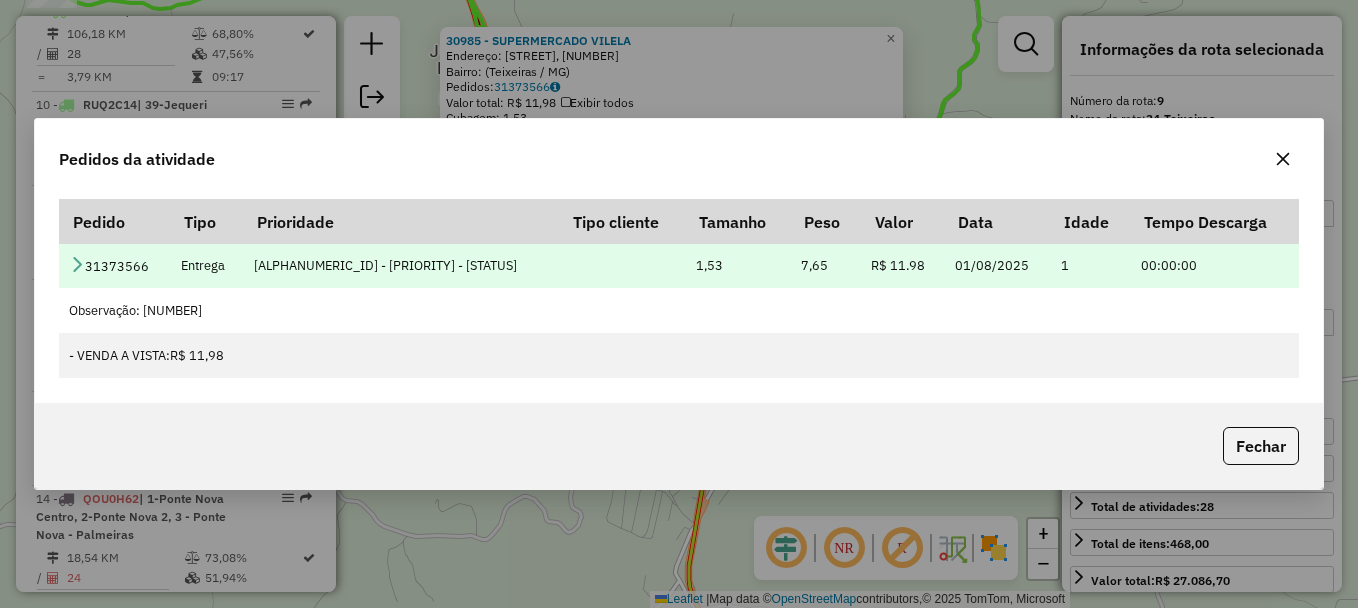 click on "31373566" at bounding box center [115, 265] 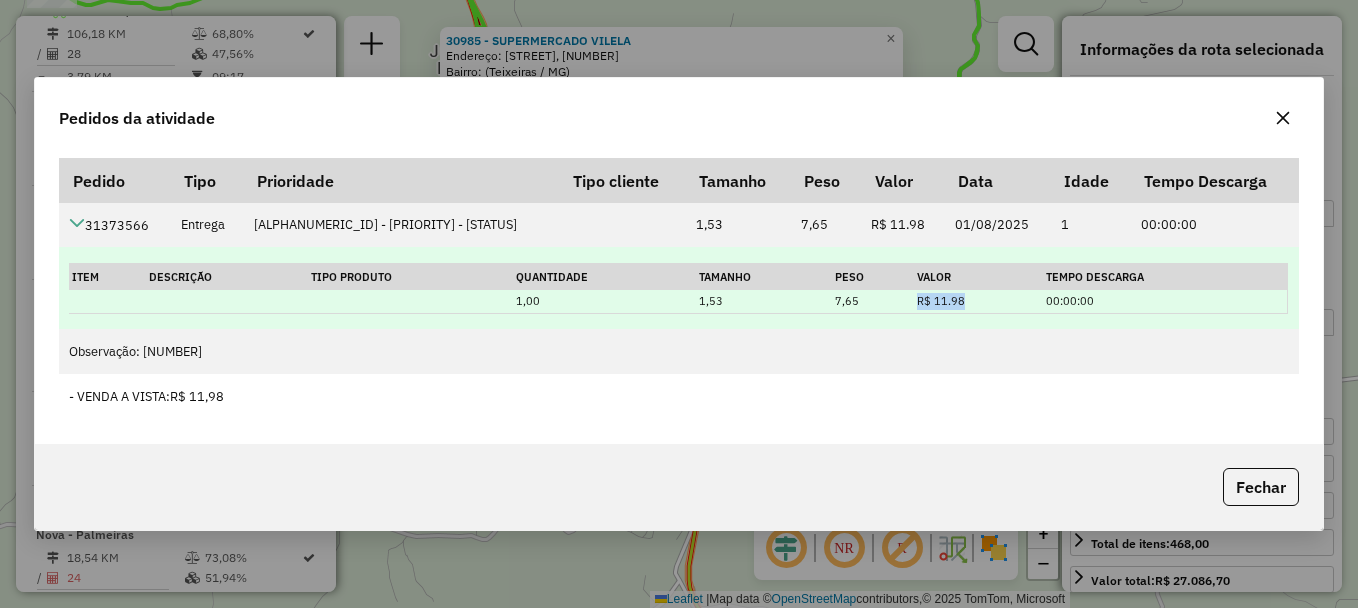 drag, startPoint x: 976, startPoint y: 301, endPoint x: 910, endPoint y: 299, distance: 66.0303 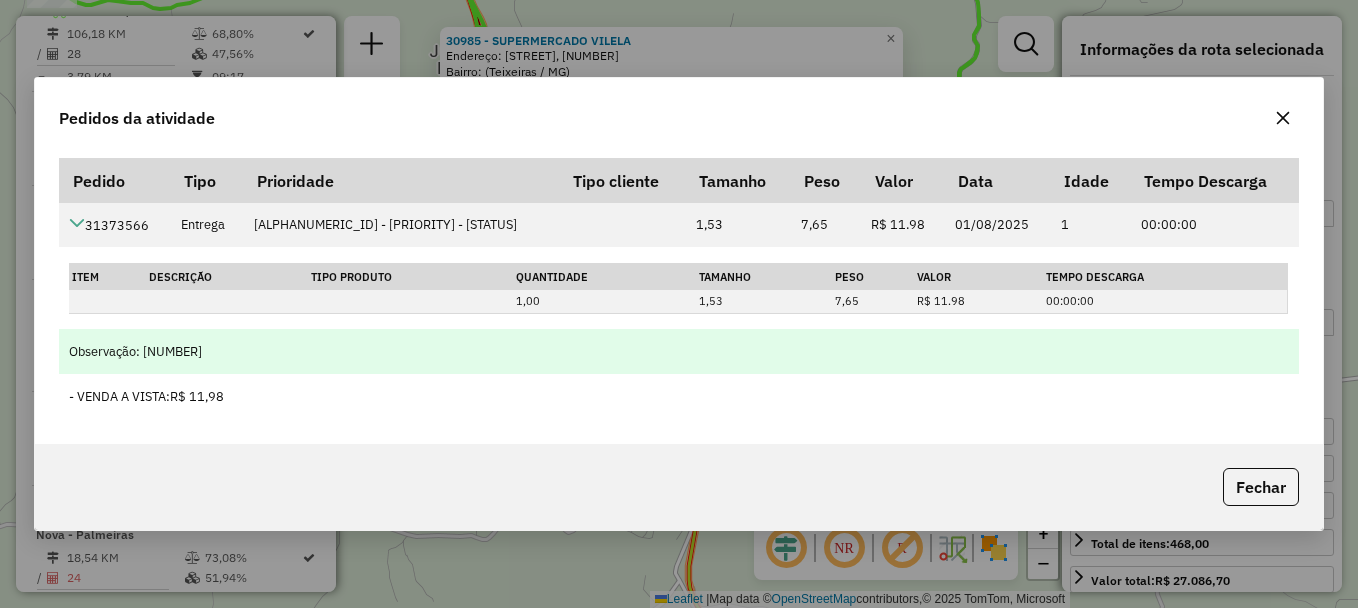 drag, startPoint x: 910, startPoint y: 299, endPoint x: 930, endPoint y: 332, distance: 38.587563 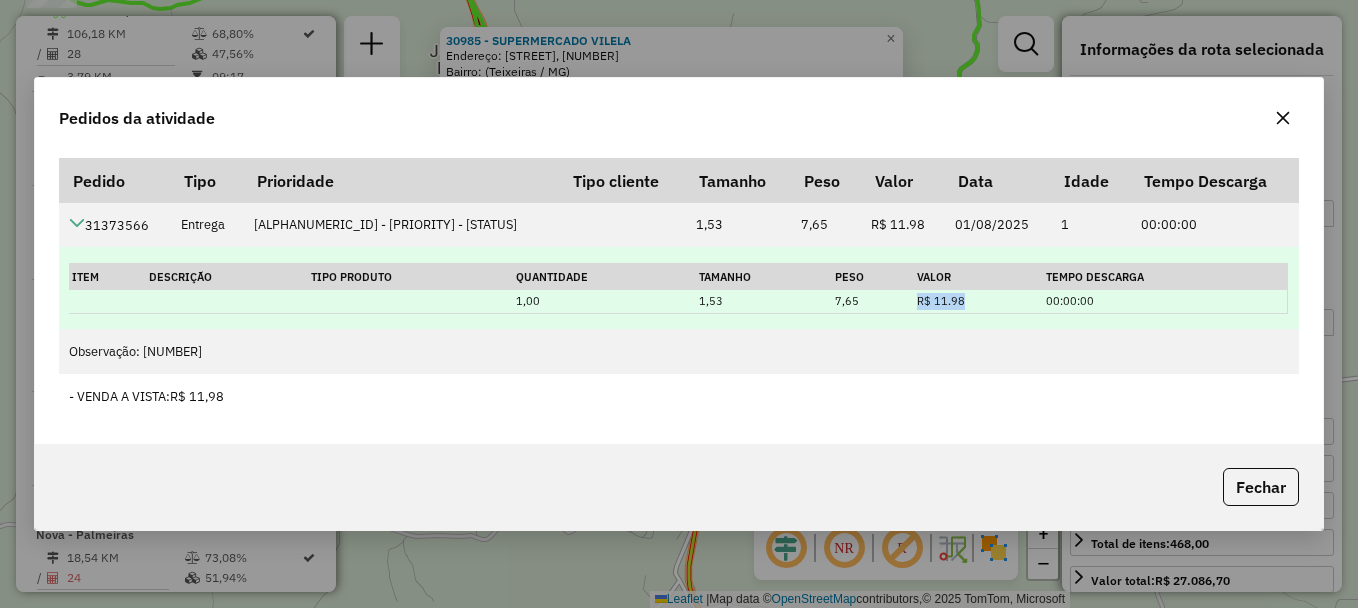 drag, startPoint x: 977, startPoint y: 303, endPoint x: 897, endPoint y: 308, distance: 80.1561 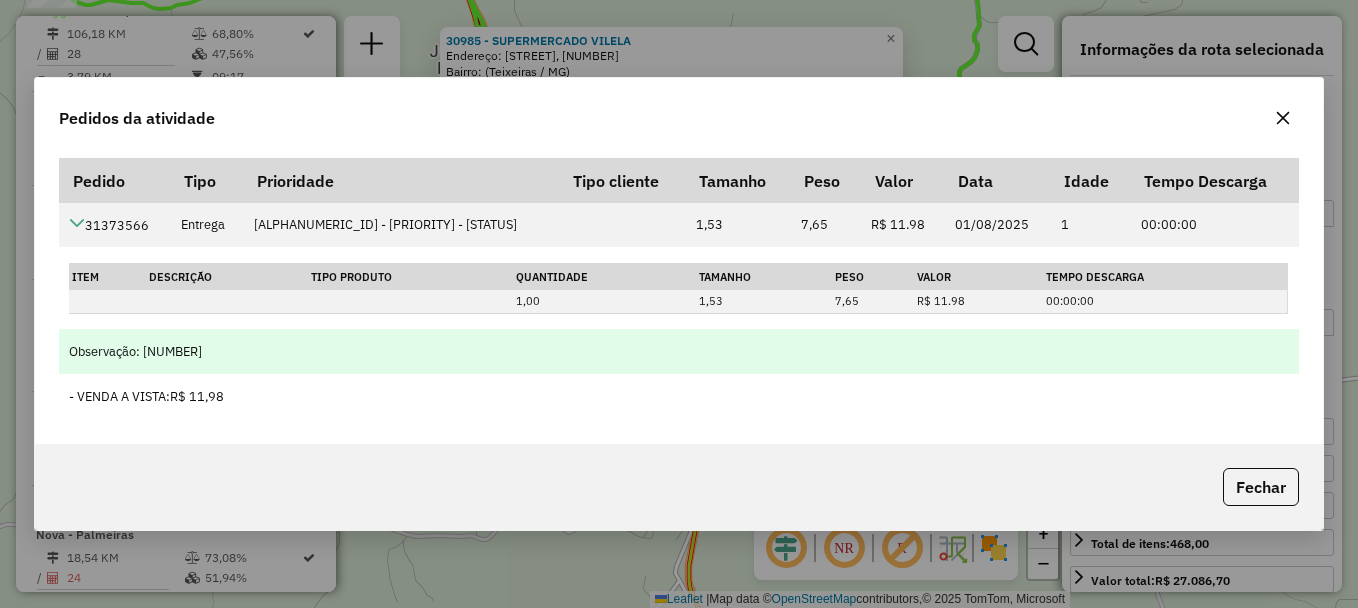drag, startPoint x: 897, startPoint y: 308, endPoint x: 924, endPoint y: 351, distance: 50.77401 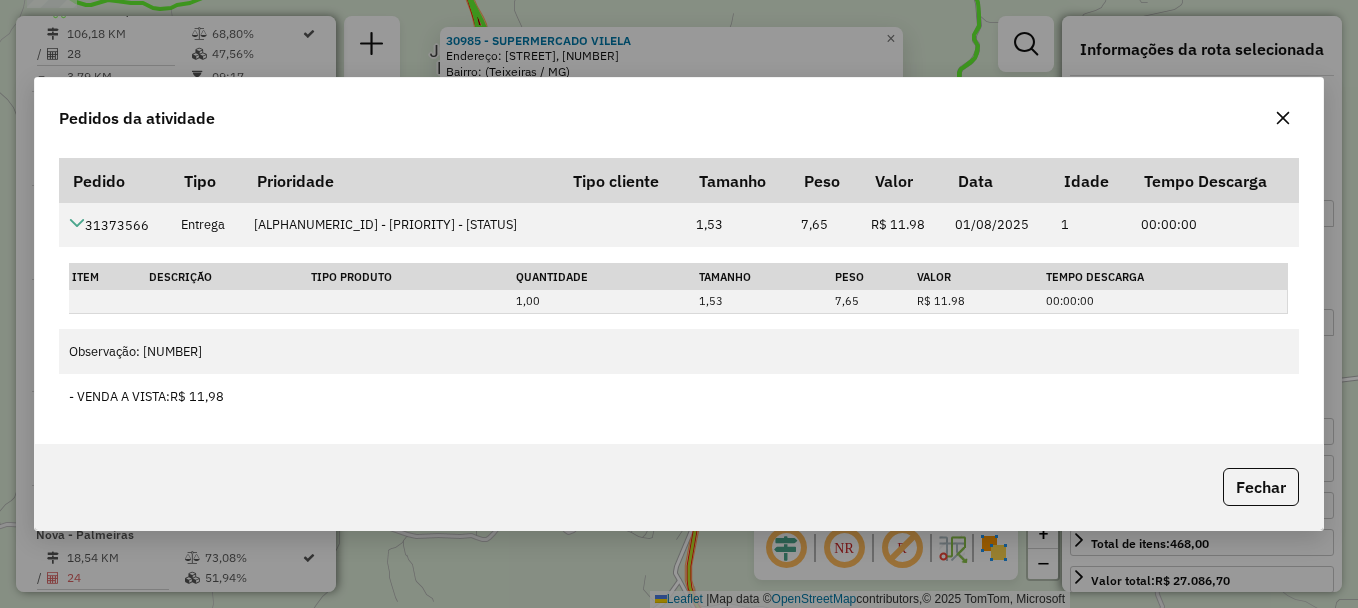 drag, startPoint x: 1289, startPoint y: 122, endPoint x: 1277, endPoint y: 141, distance: 22.472204 